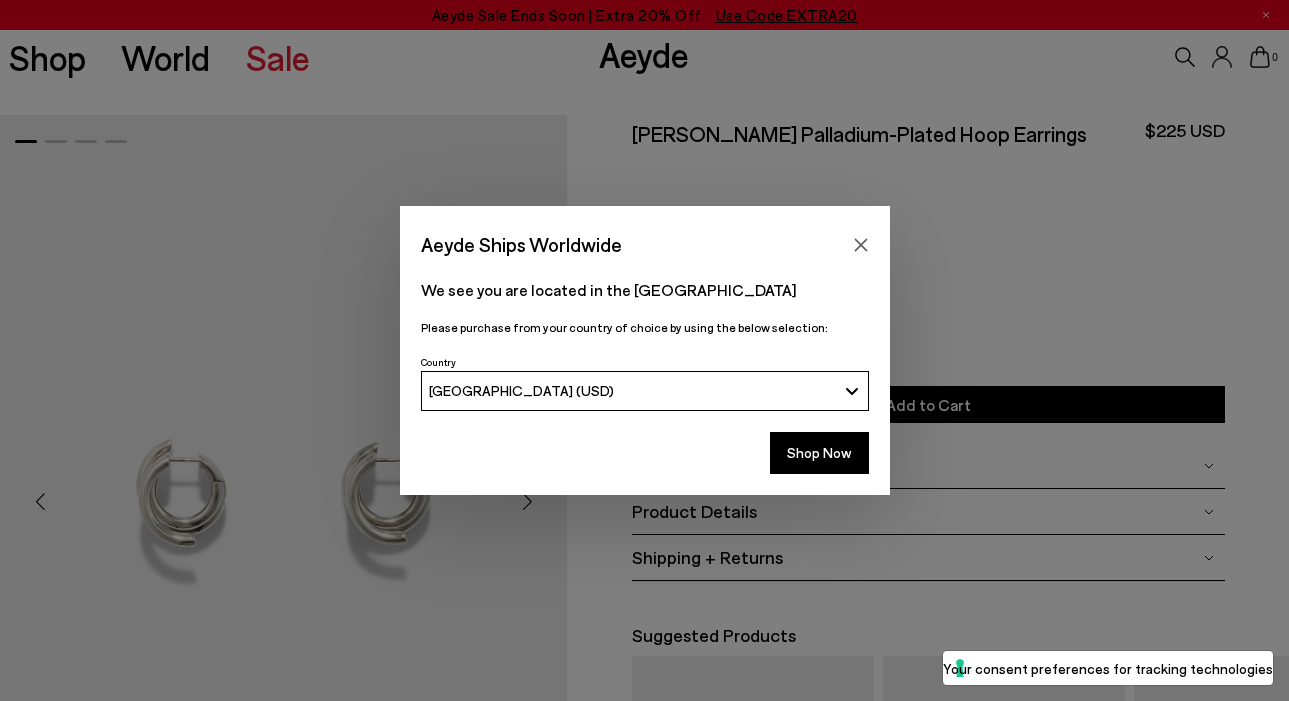 scroll, scrollTop: 0, scrollLeft: 0, axis: both 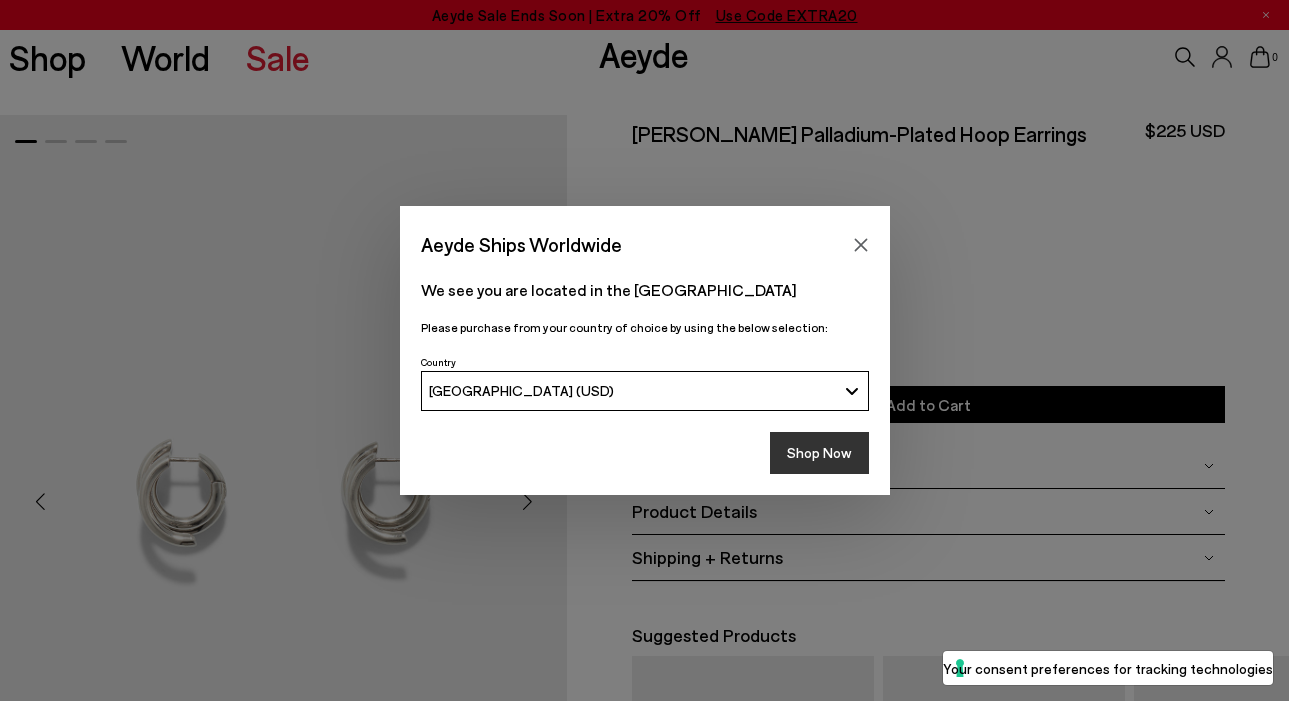 click on "Shop Now" at bounding box center (819, 453) 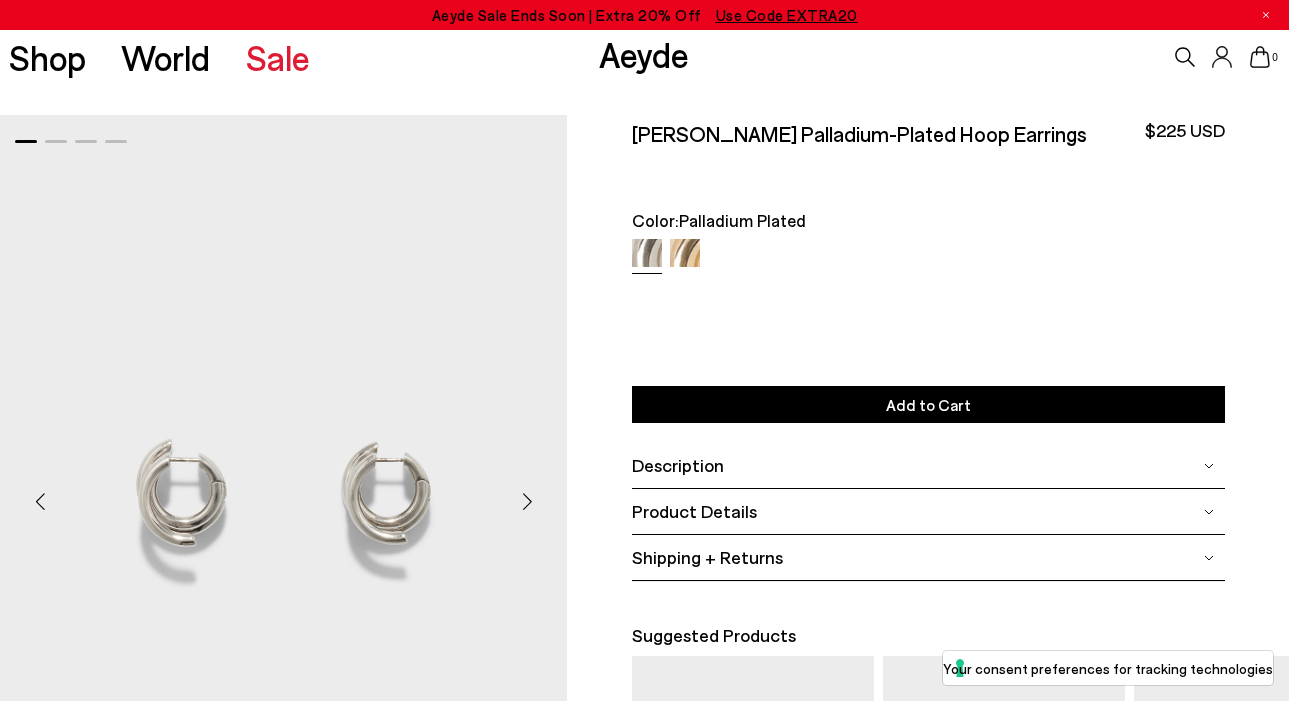 scroll, scrollTop: 0, scrollLeft: 0, axis: both 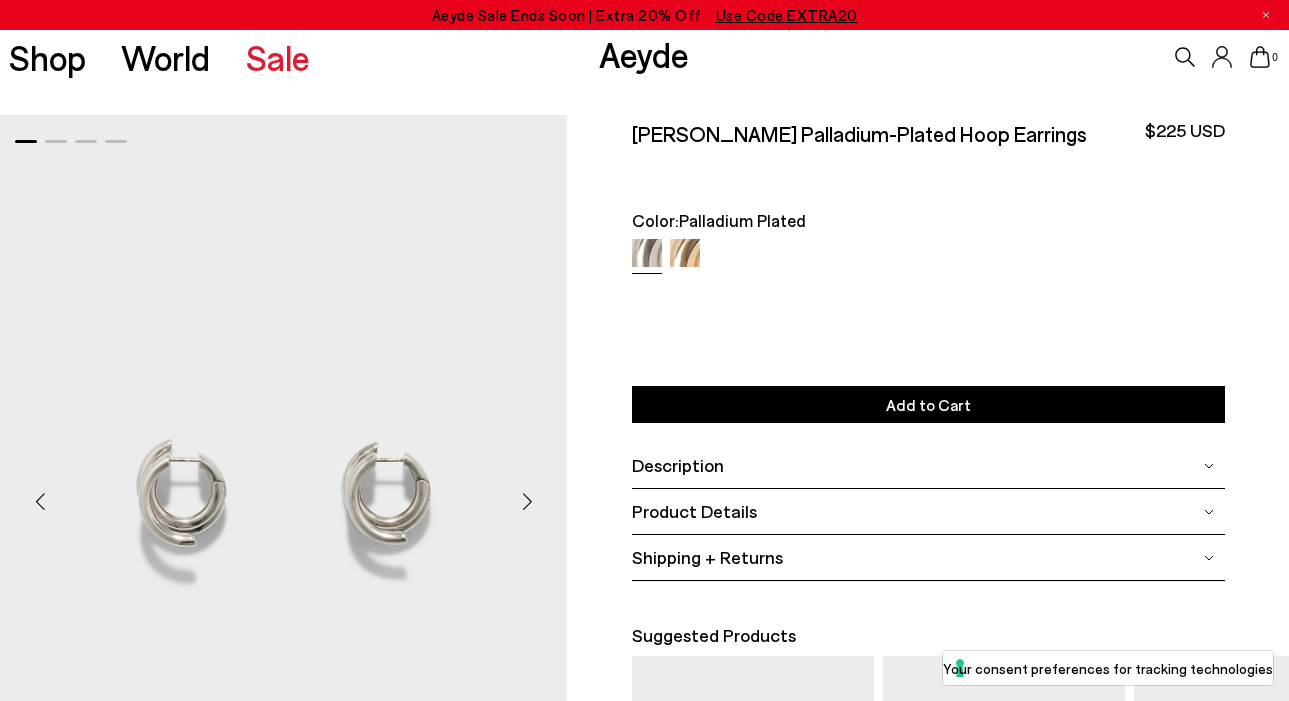 click on "Add to Cart" at bounding box center [928, 404] 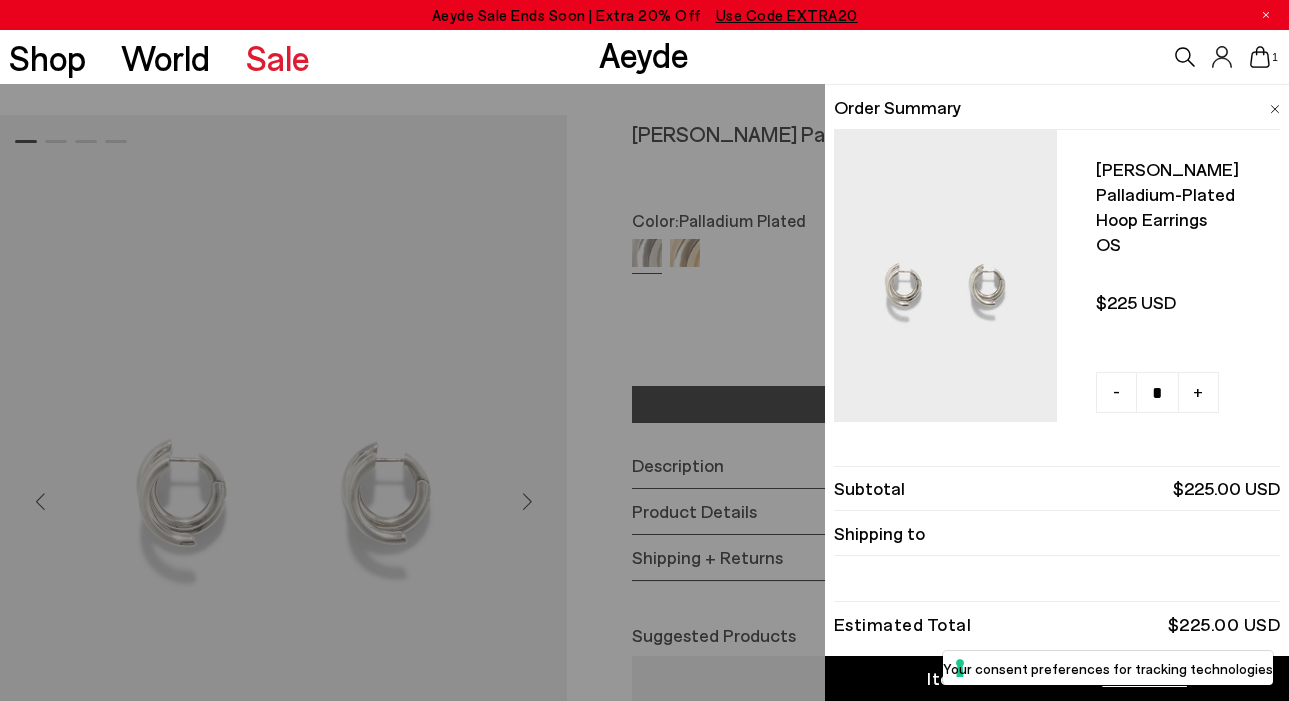 scroll, scrollTop: 17, scrollLeft: 0, axis: vertical 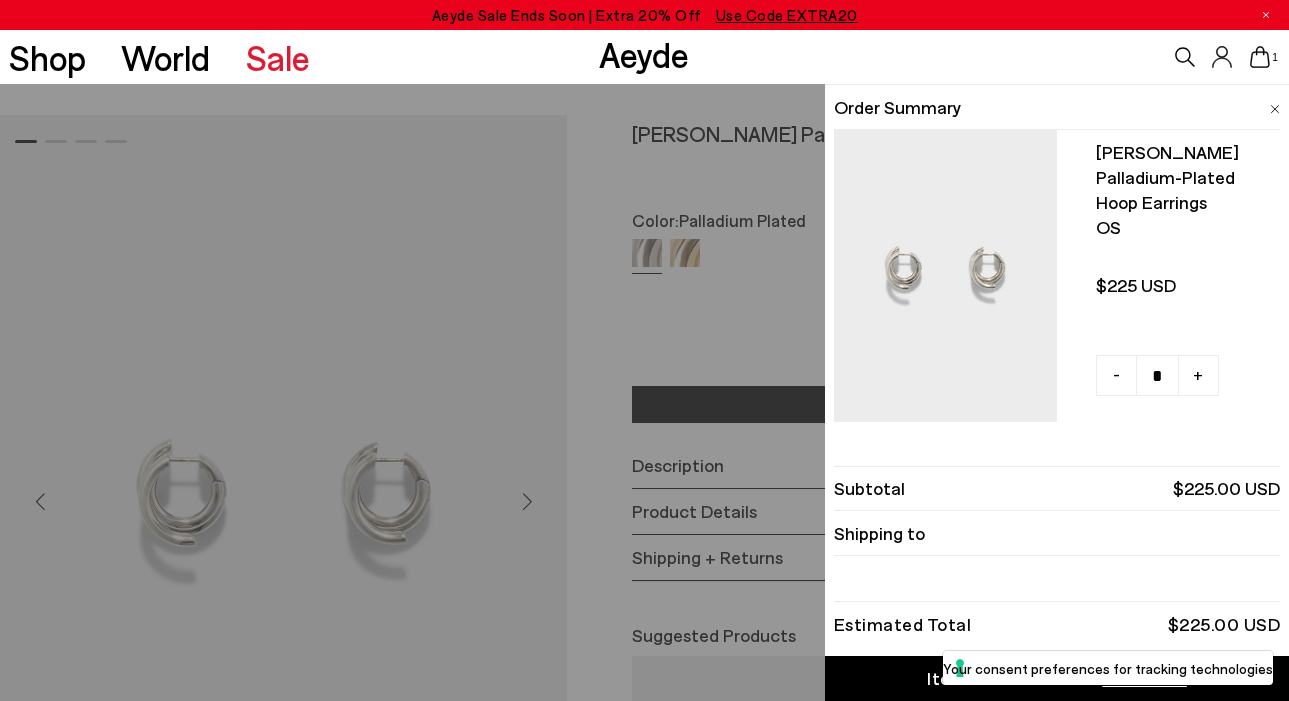 click on "Item Added to Cart
View Cart" at bounding box center [1057, 678] 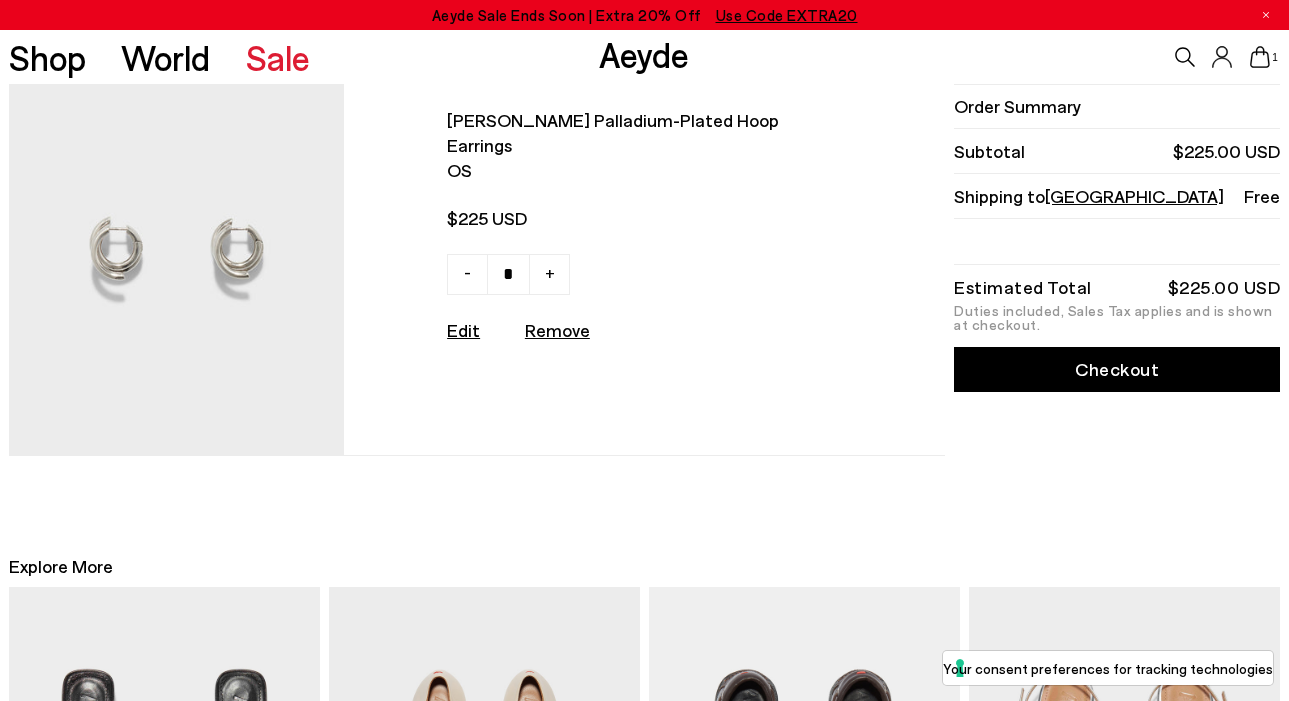 scroll, scrollTop: 0, scrollLeft: 0, axis: both 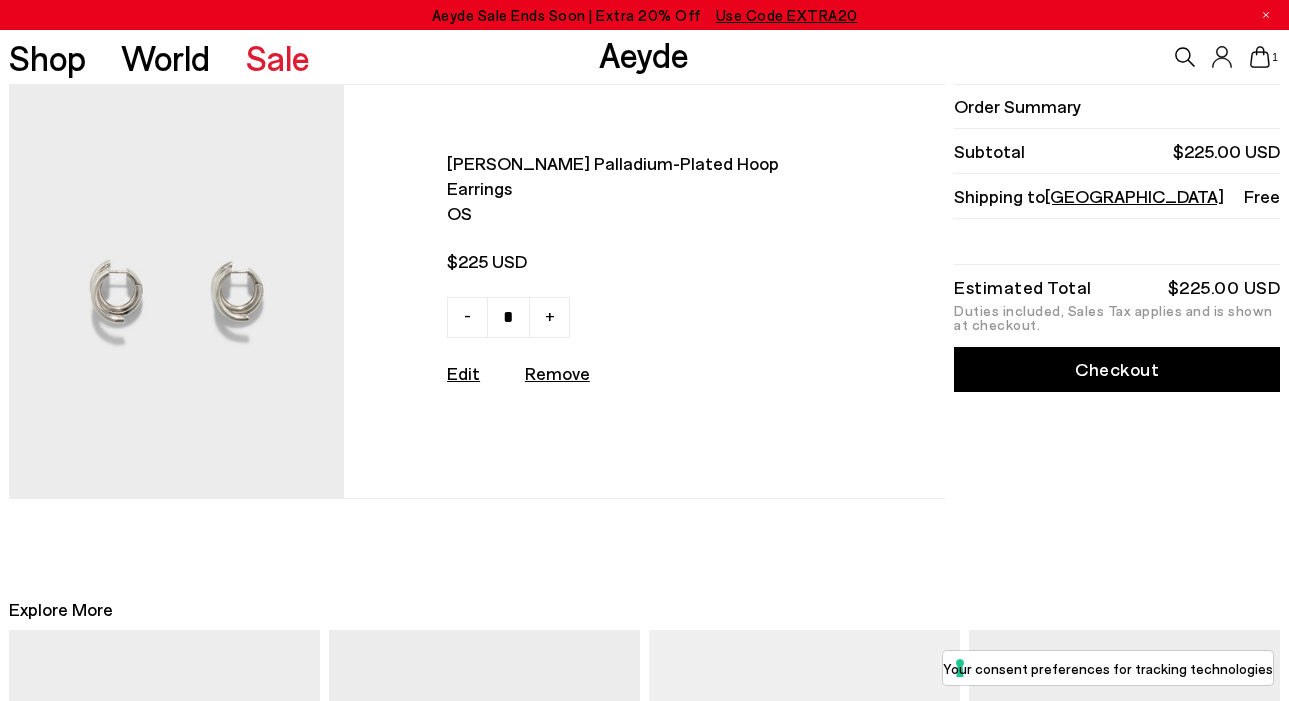 click on "Checkout" at bounding box center [1117, 369] 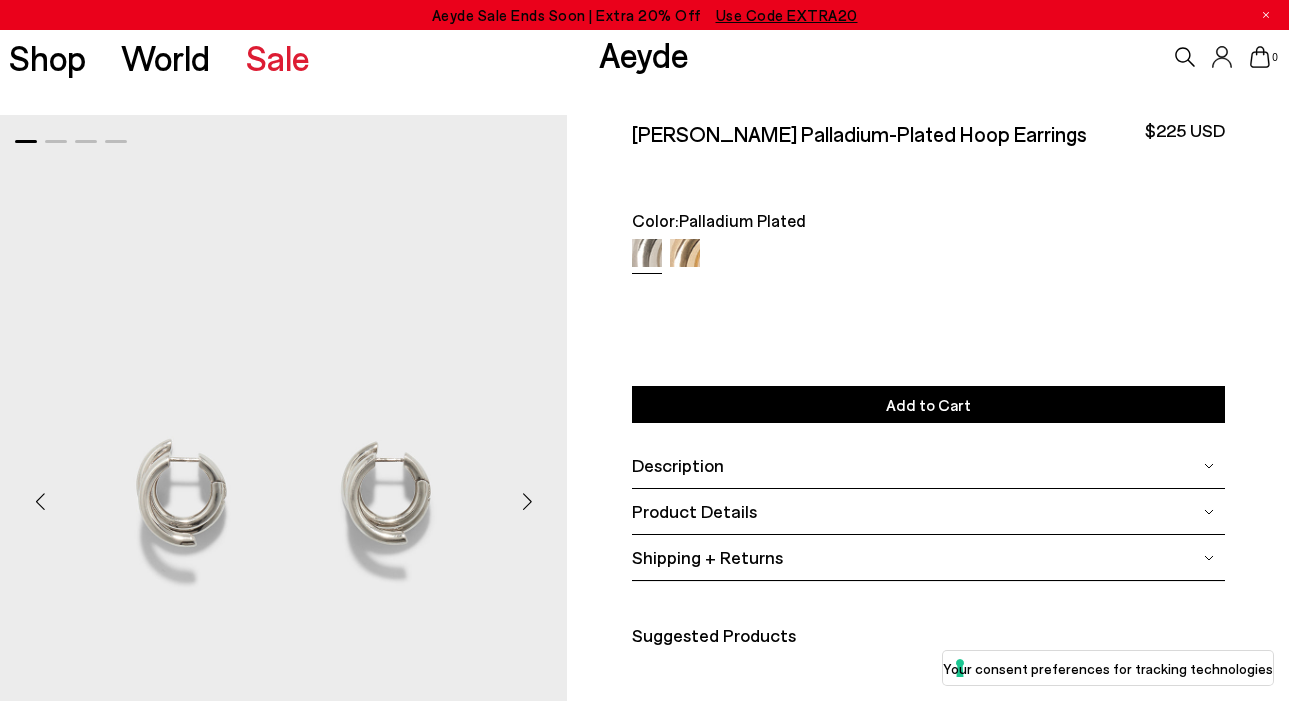 scroll, scrollTop: 0, scrollLeft: 0, axis: both 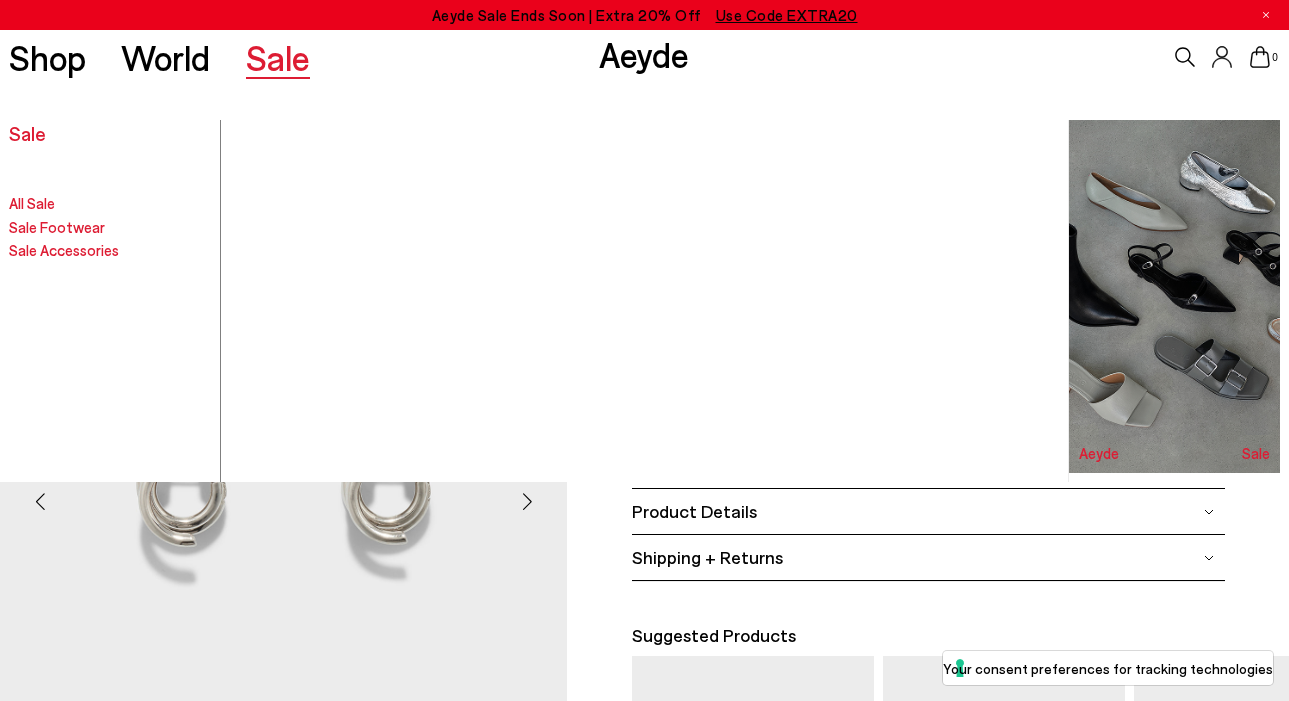 click on "Sale" at bounding box center [278, 57] 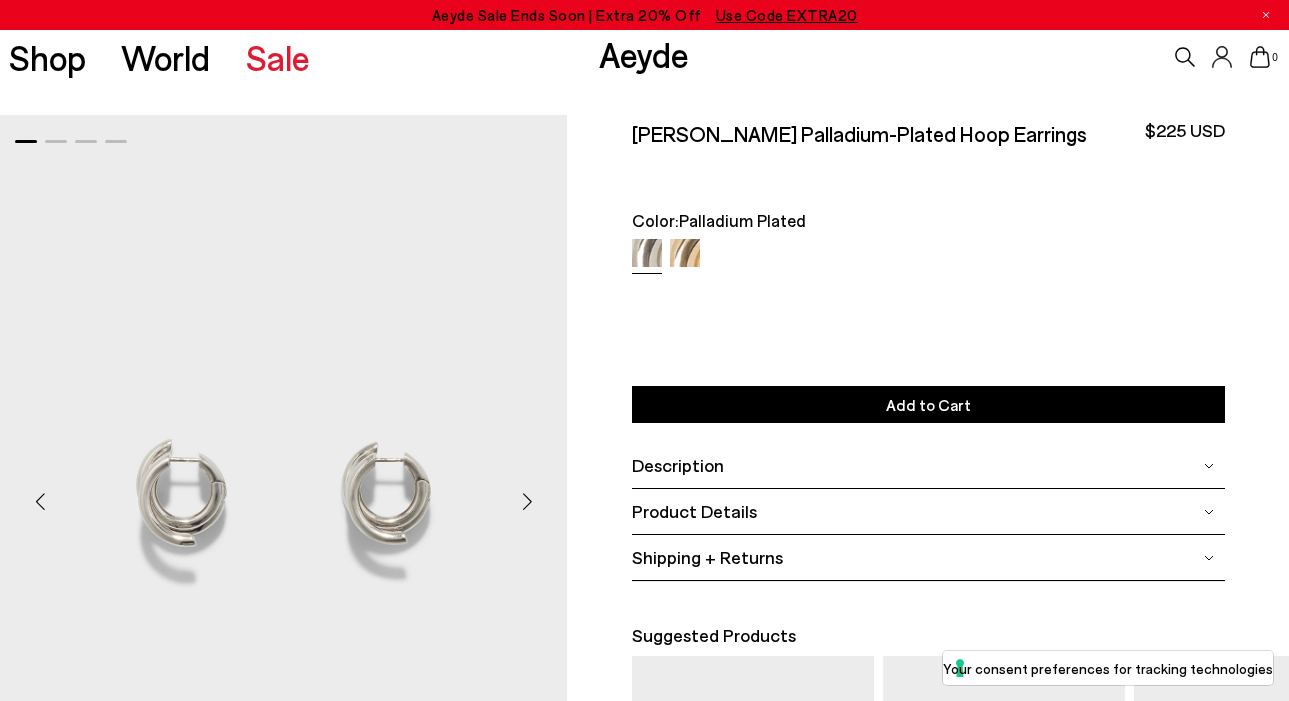 click on "Dillon Palladium-Plated Hoop Earrings
$225 USD
Color:  Palladium Plated
Color:
Palladium Plated
Please Select a Color
Palladium Plated
Palladium Plated
18k Gold Plated" at bounding box center [928, 351] 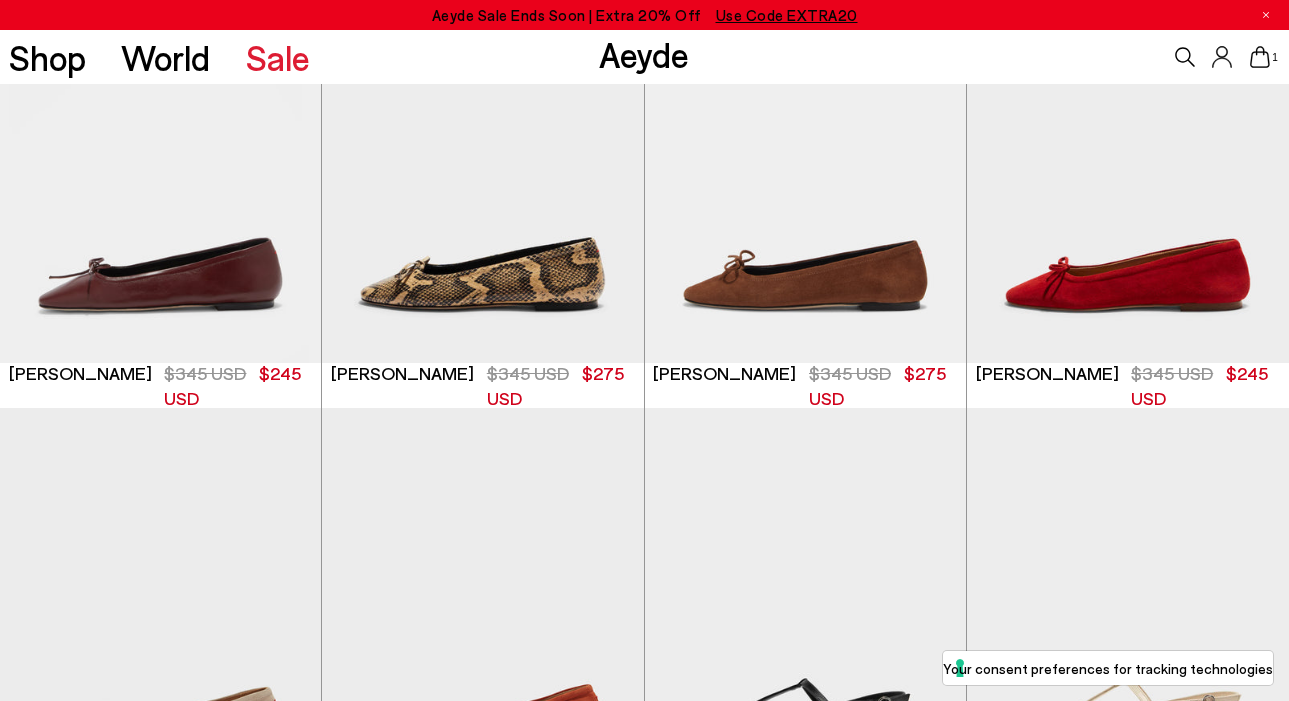 scroll, scrollTop: 1021, scrollLeft: 0, axis: vertical 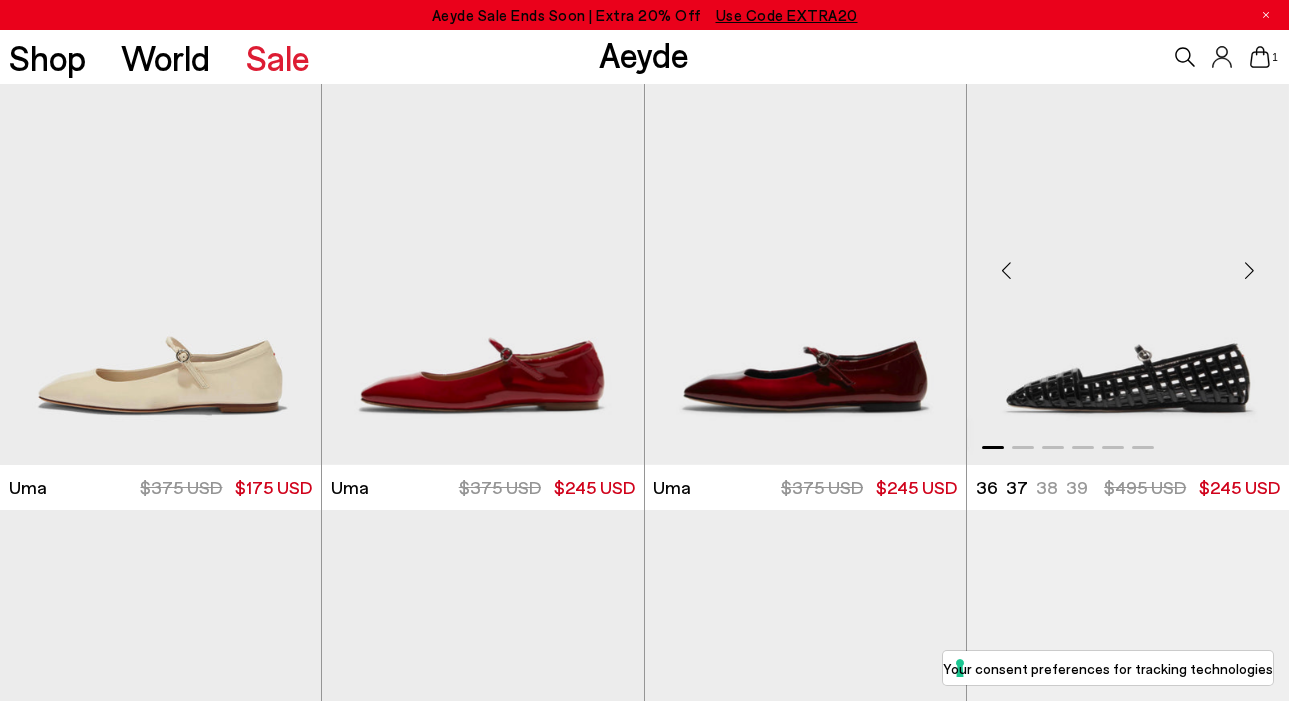 click at bounding box center [1128, 262] 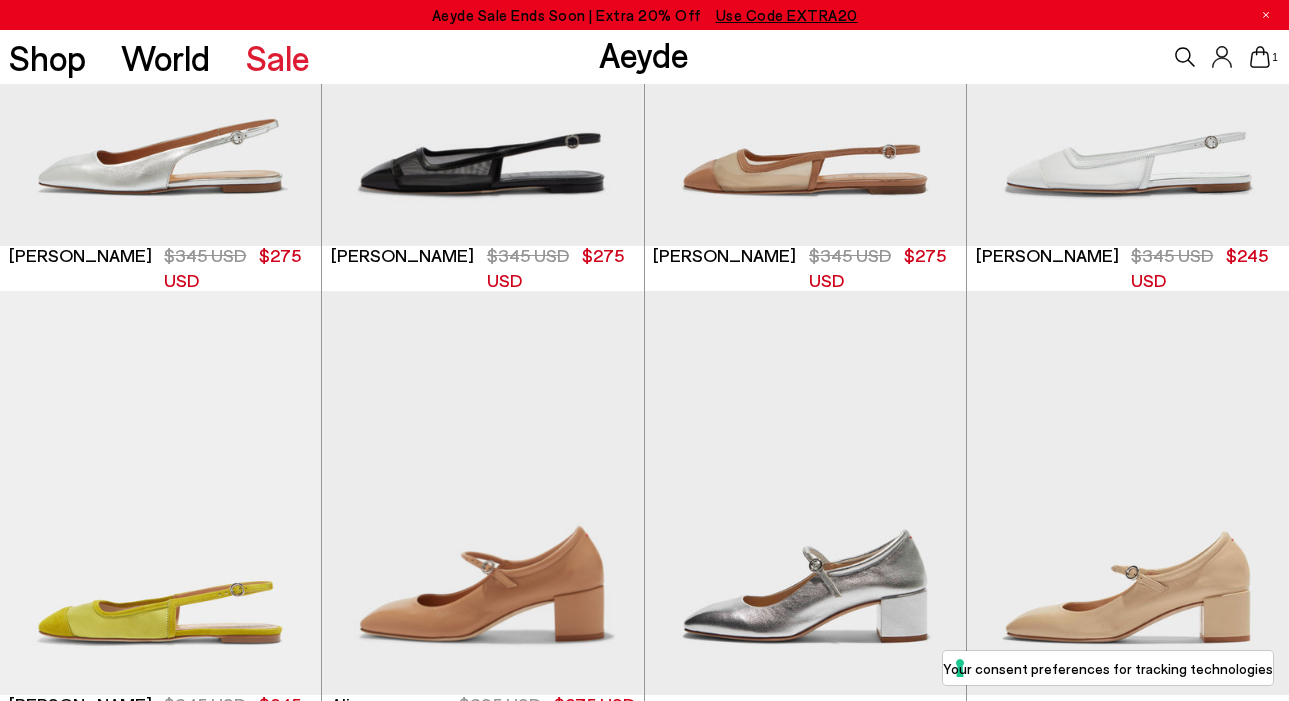 scroll, scrollTop: 11012, scrollLeft: 0, axis: vertical 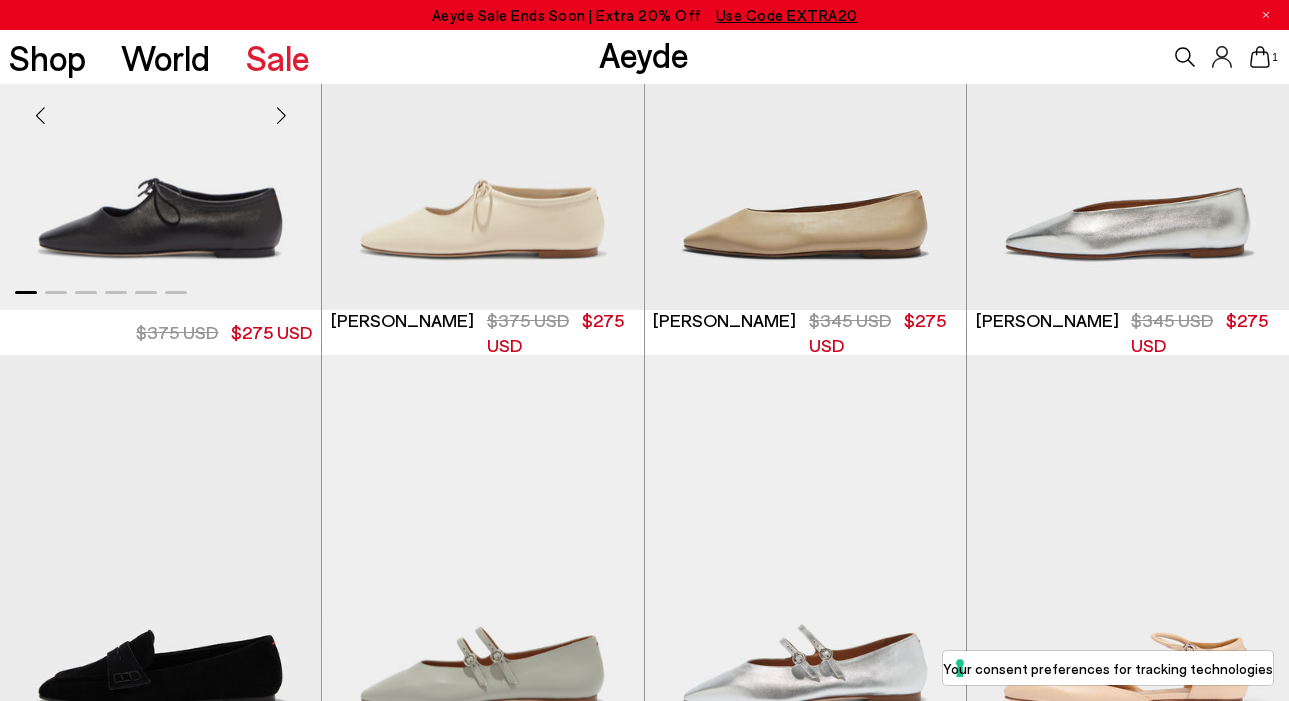click at bounding box center [160, 108] 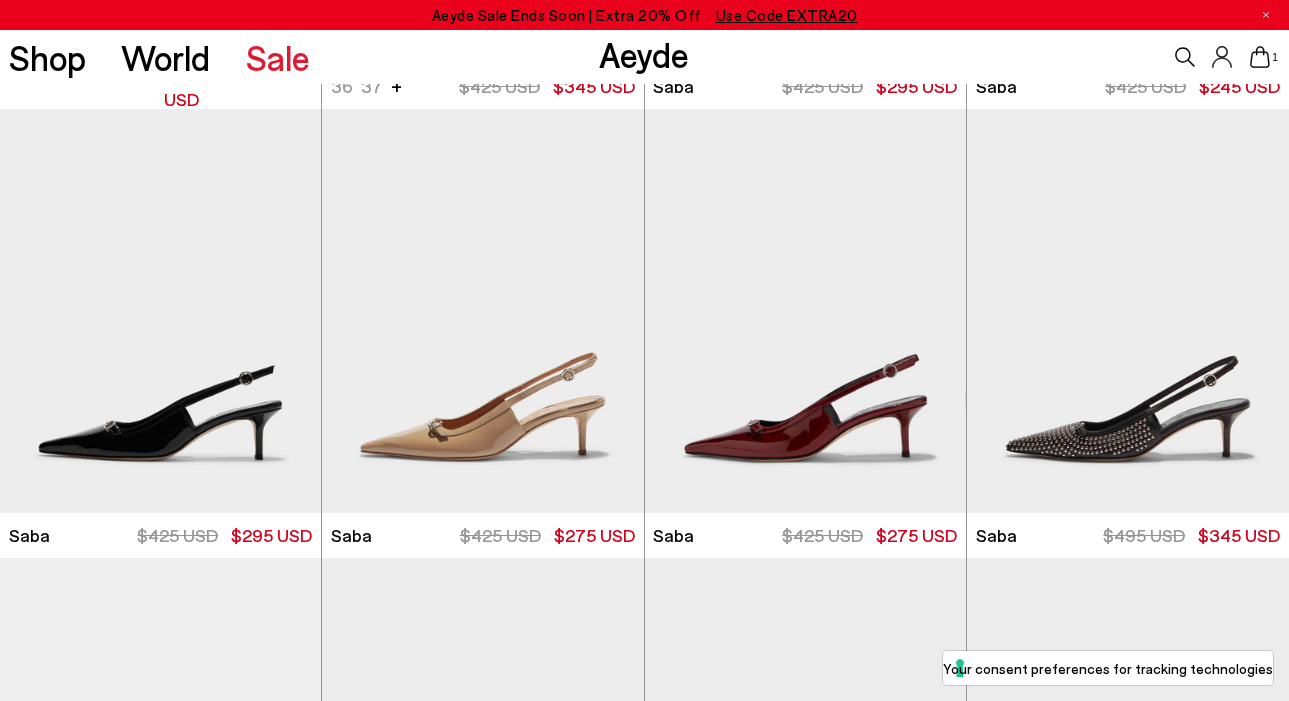 scroll, scrollTop: 17044, scrollLeft: 0, axis: vertical 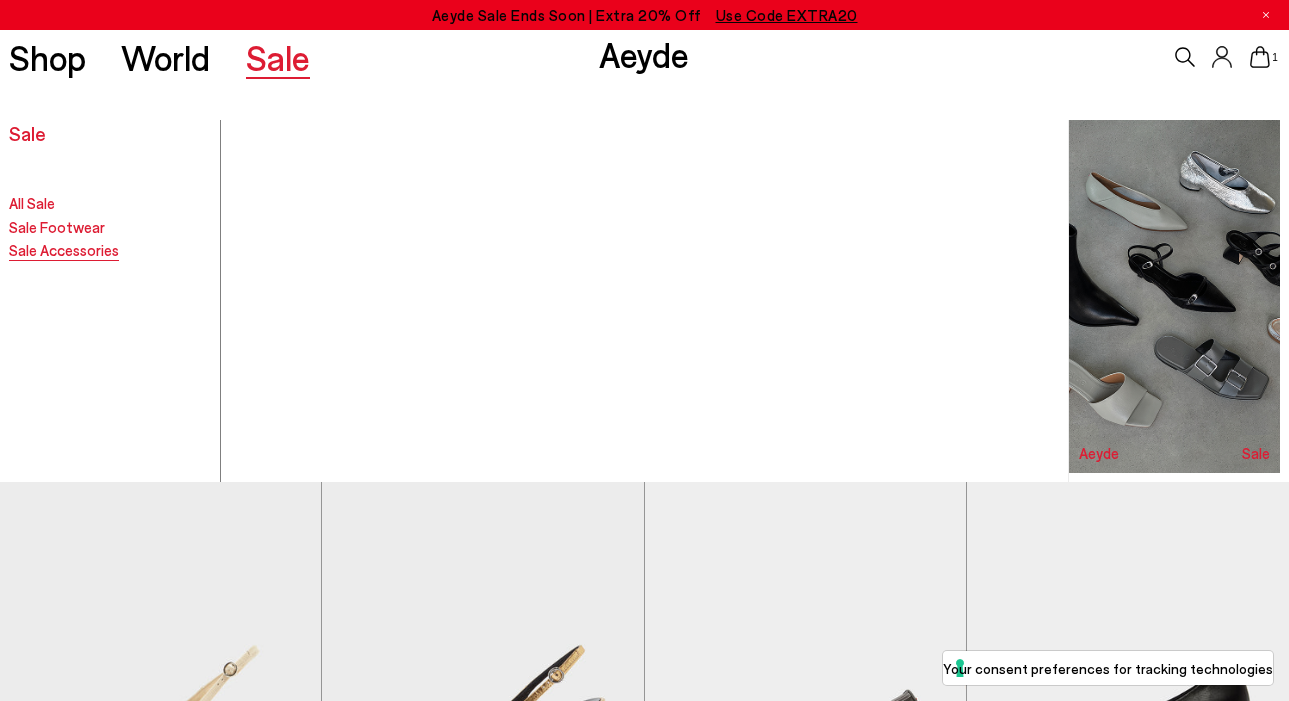 click on "Sale Accessories" at bounding box center (64, 250) 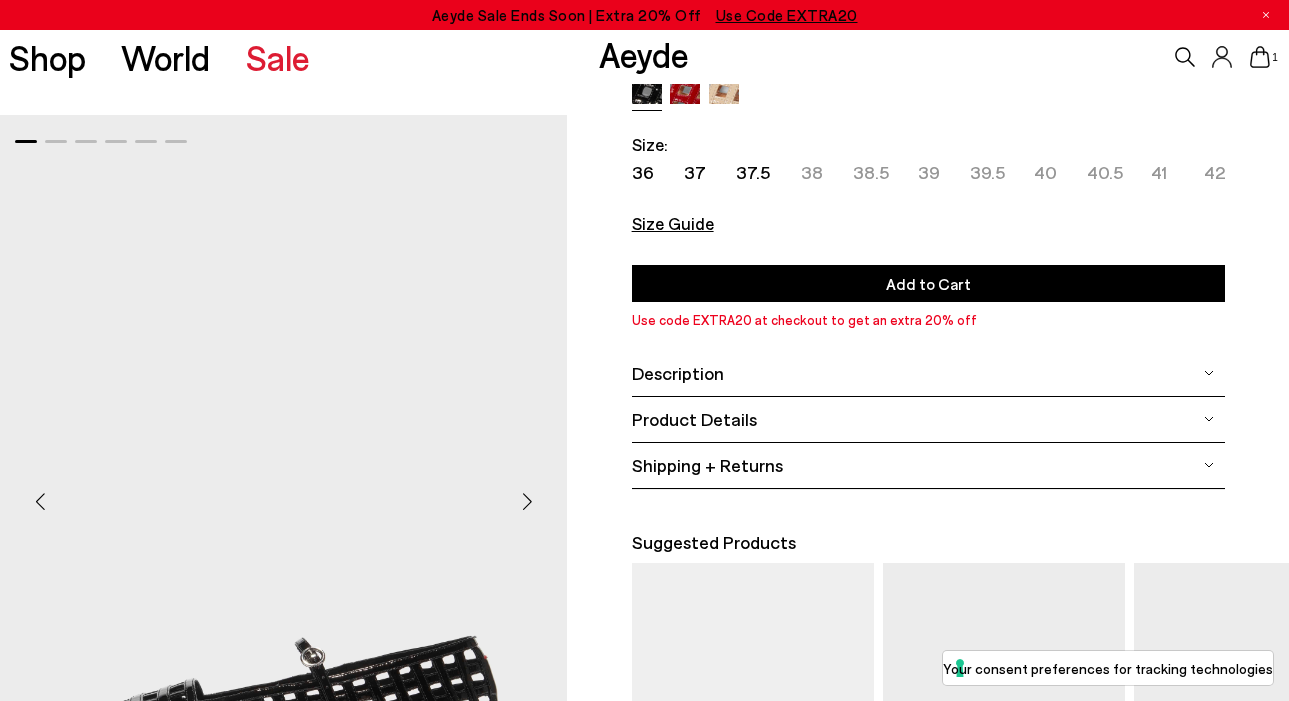 scroll, scrollTop: 240, scrollLeft: 0, axis: vertical 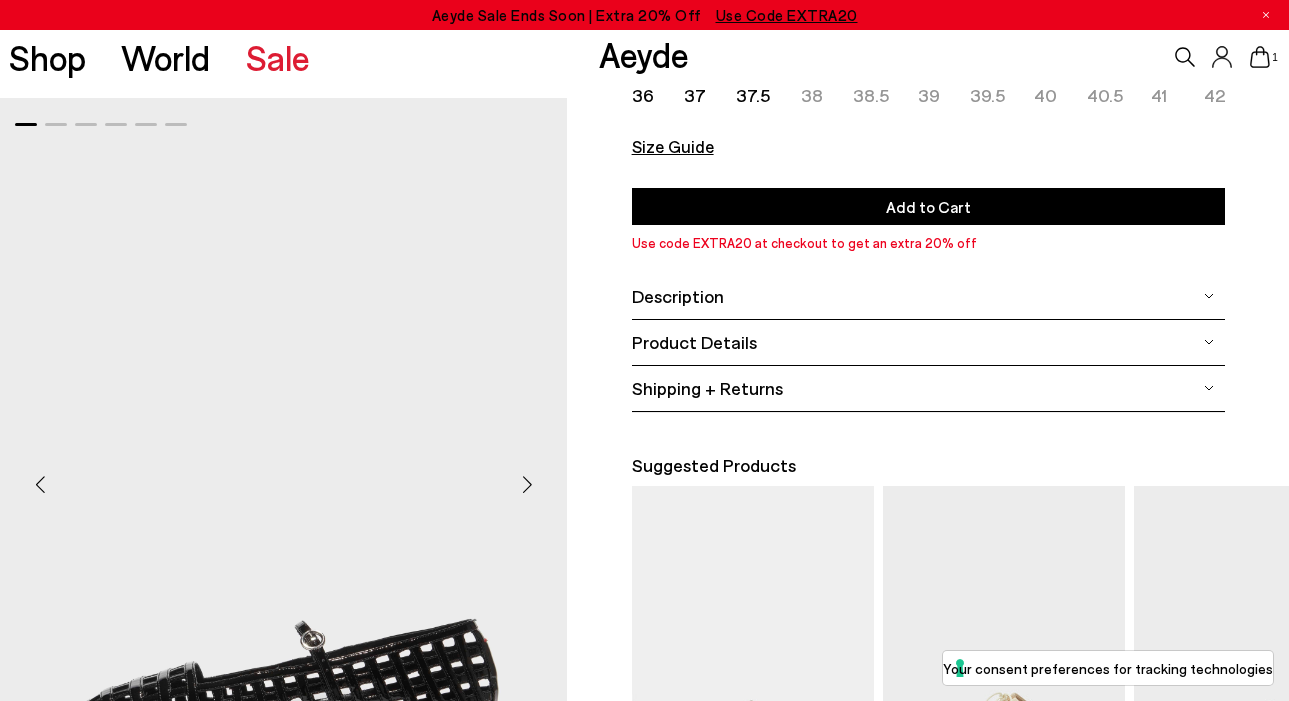 click at bounding box center [527, 484] 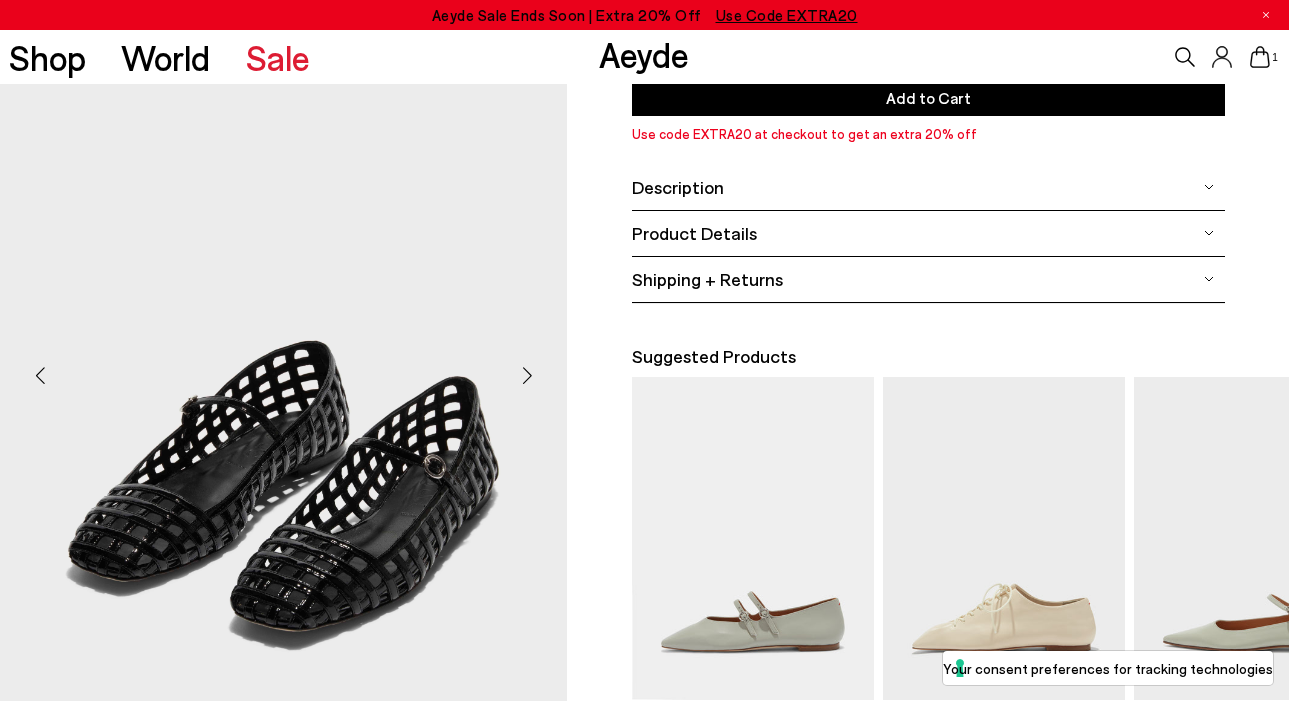 scroll, scrollTop: 354, scrollLeft: 0, axis: vertical 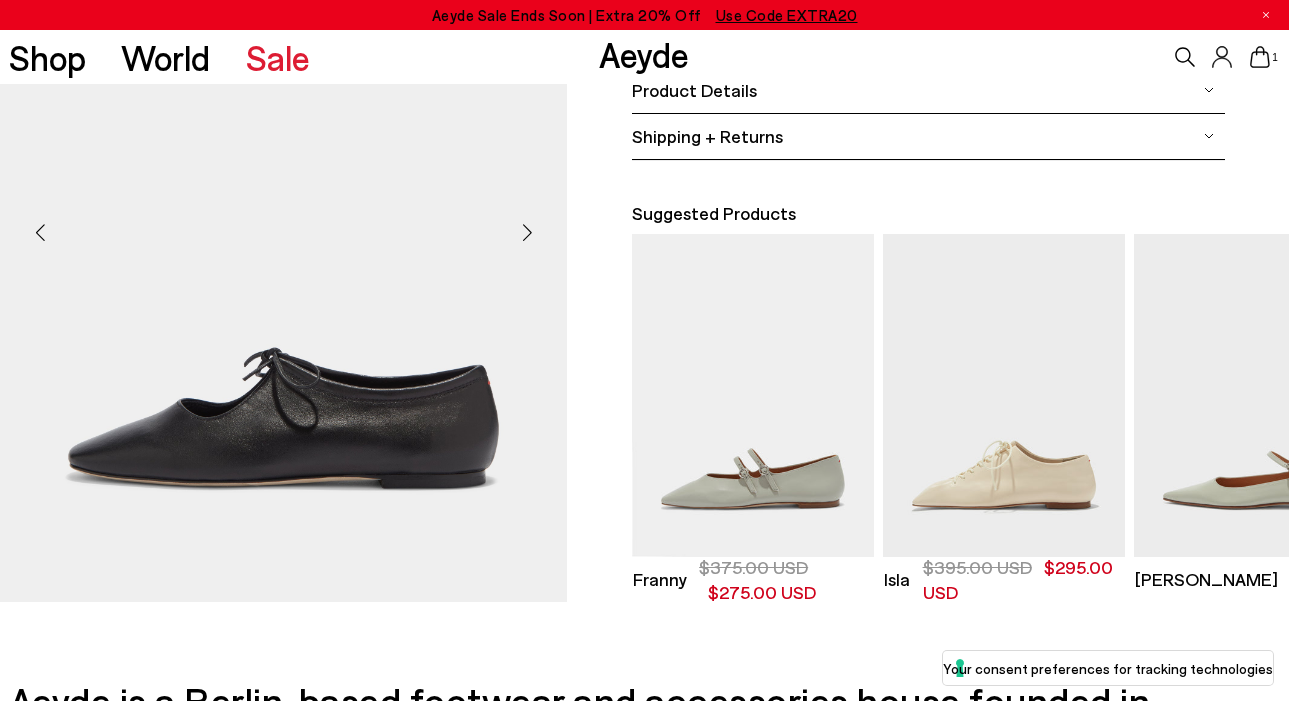 click at bounding box center (527, 232) 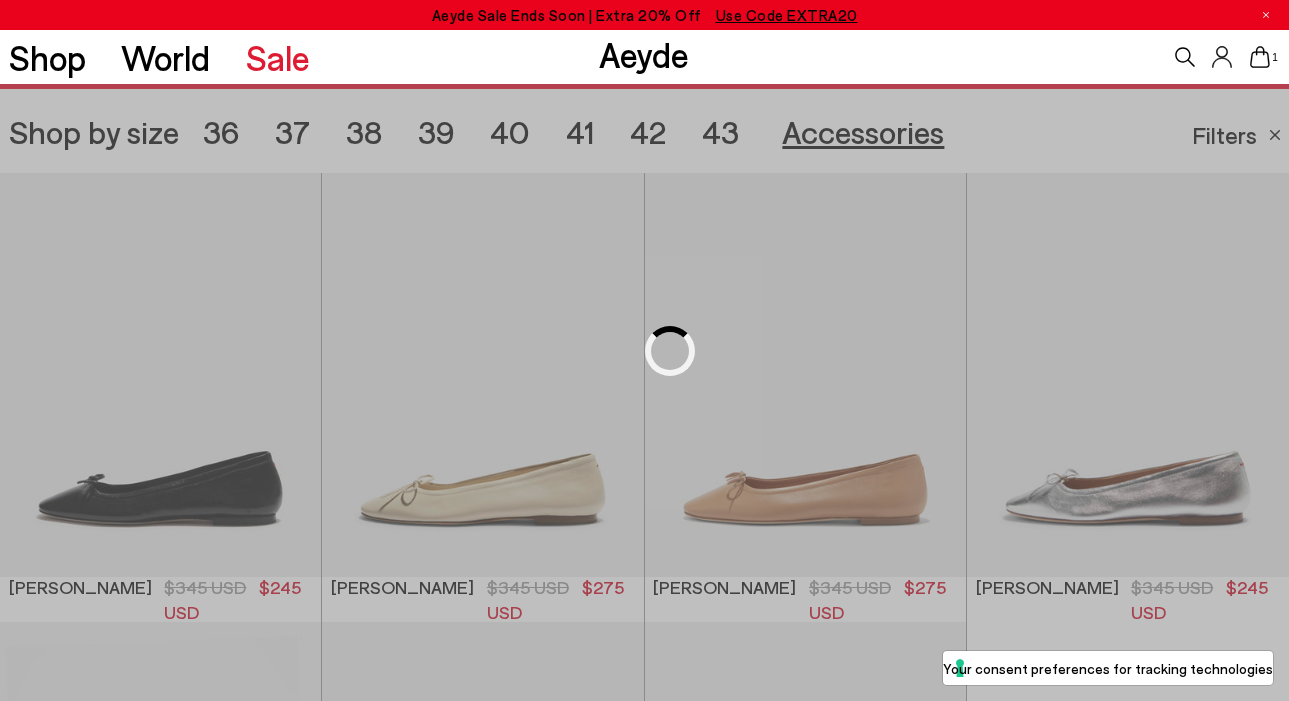 scroll, scrollTop: 359, scrollLeft: 0, axis: vertical 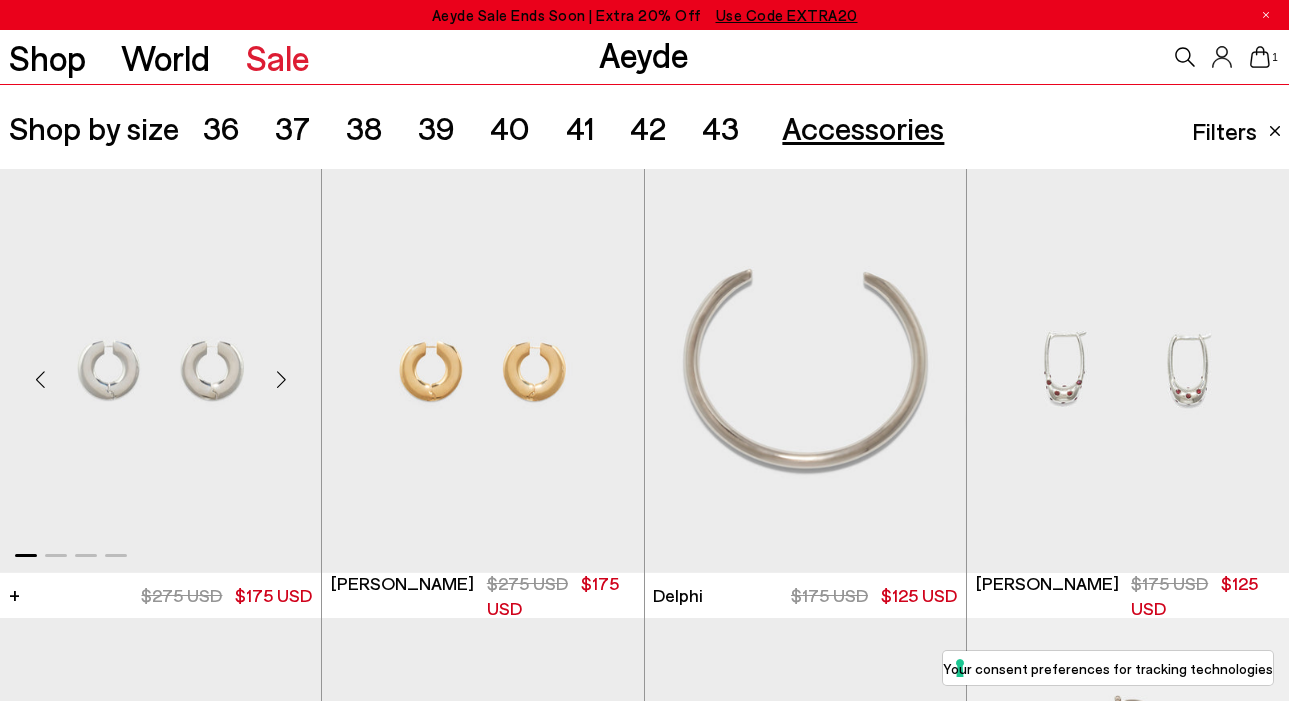 click at bounding box center (160, 371) 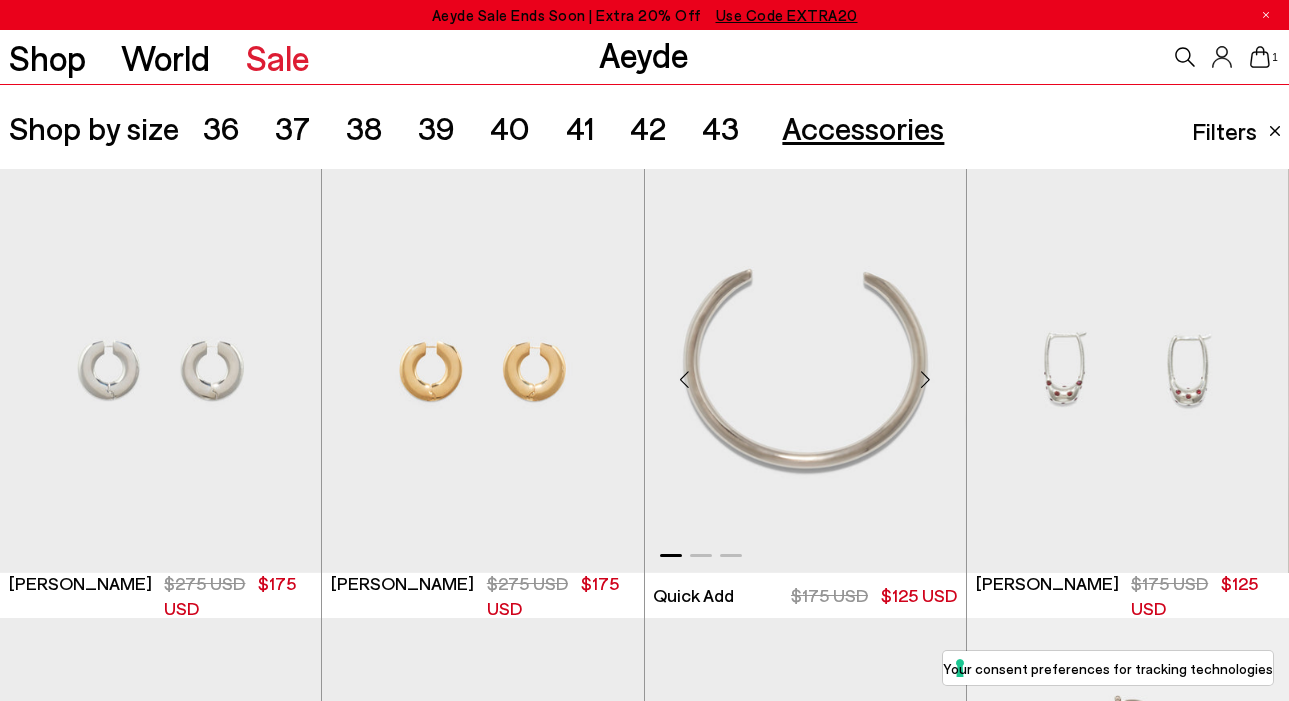 click at bounding box center [805, 371] 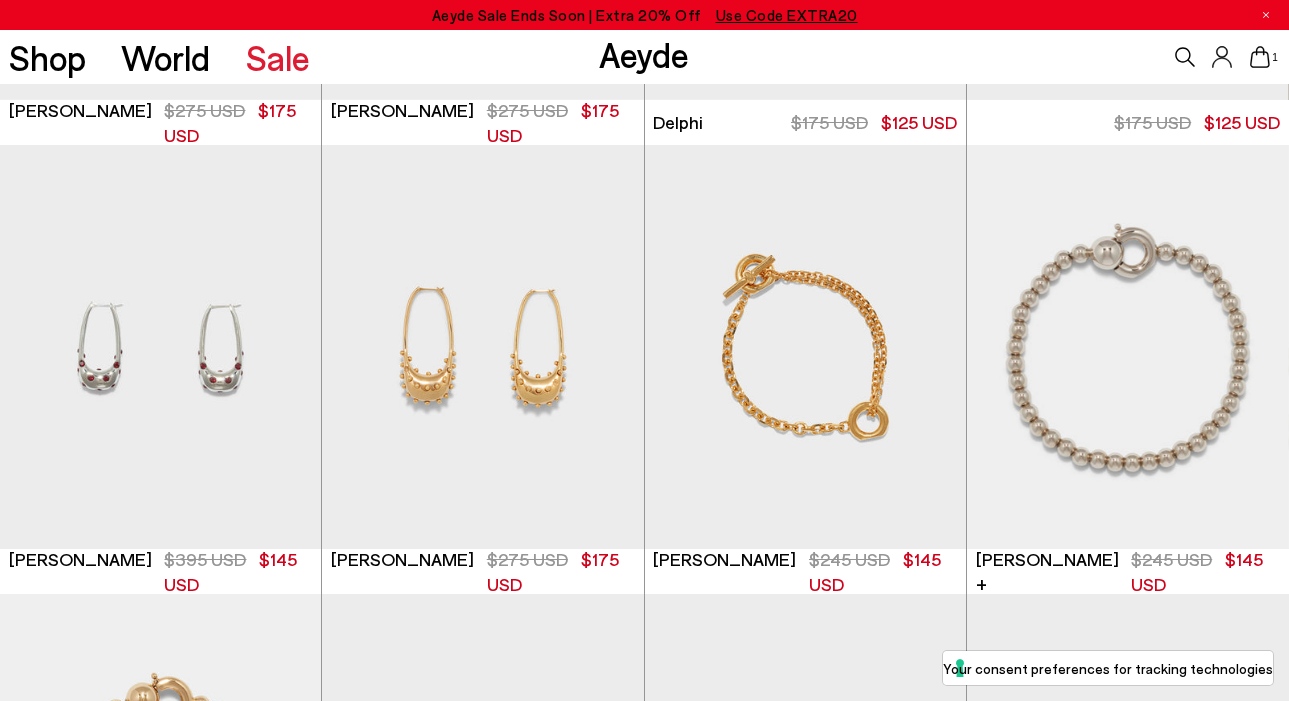 scroll, scrollTop: 836, scrollLeft: 0, axis: vertical 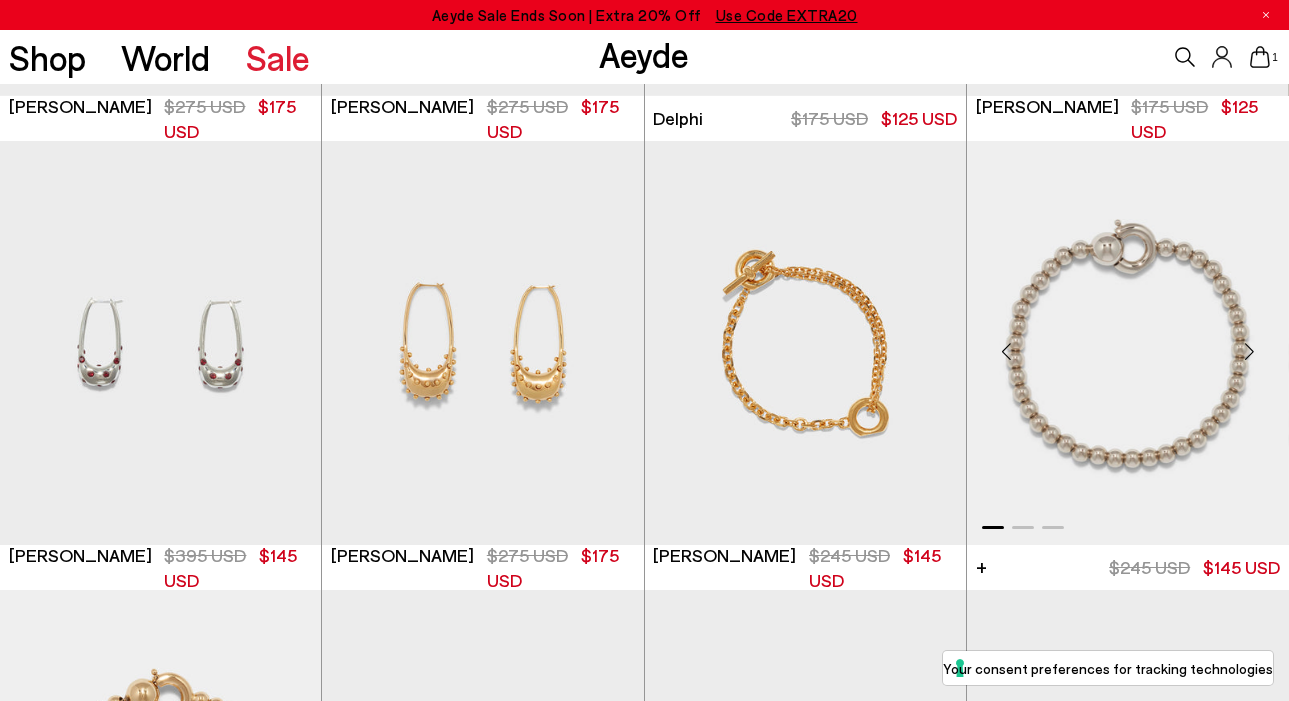 click at bounding box center [1128, 343] 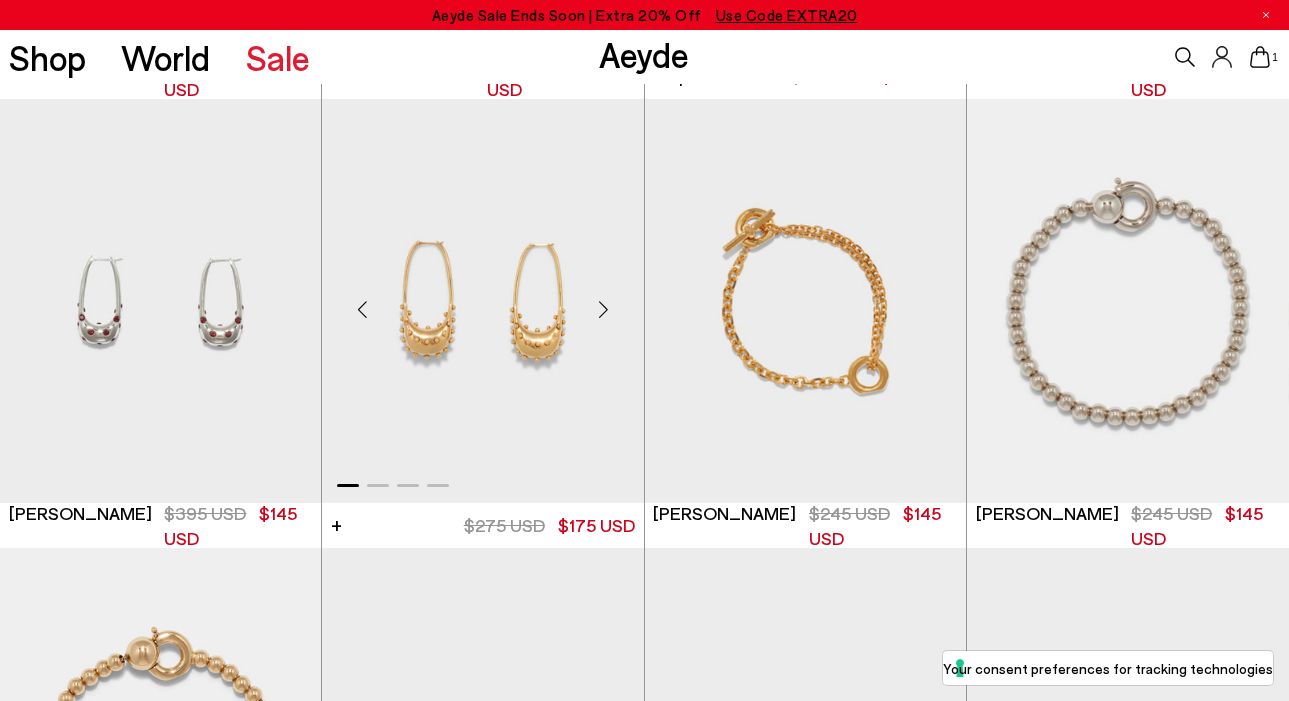 scroll, scrollTop: 1138, scrollLeft: 0, axis: vertical 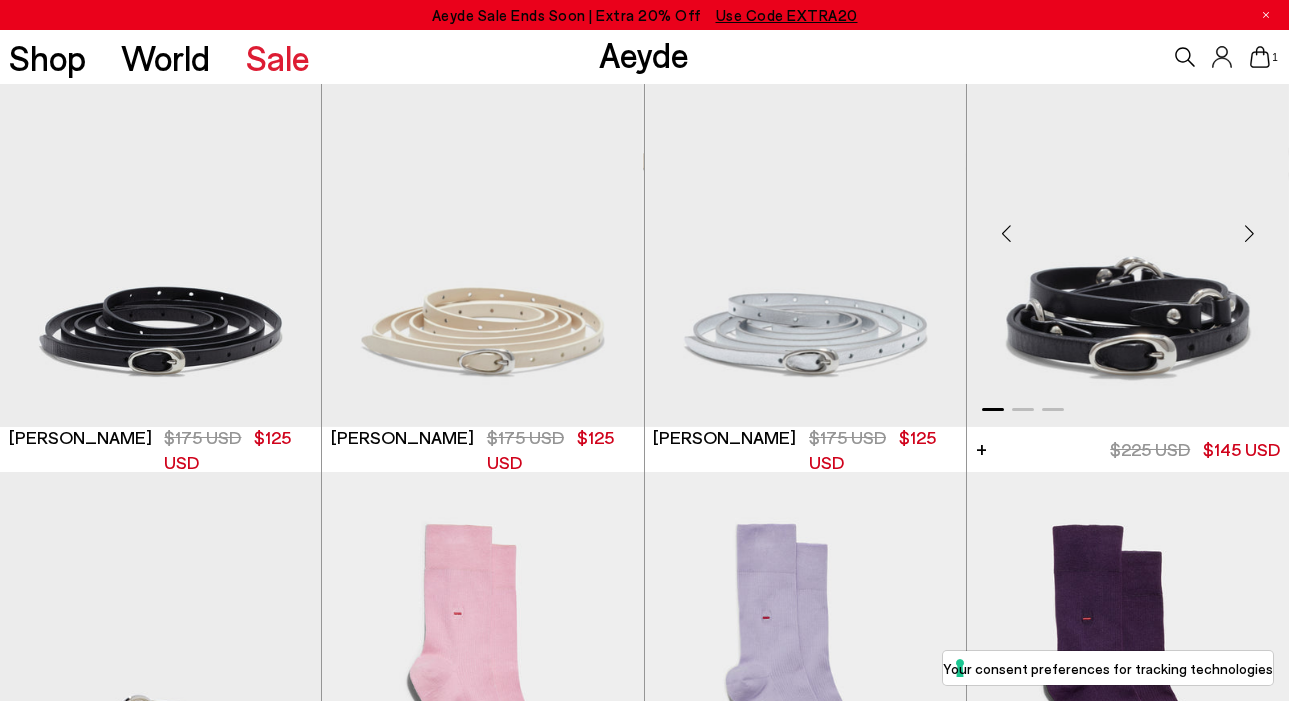 click at bounding box center (1128, 225) 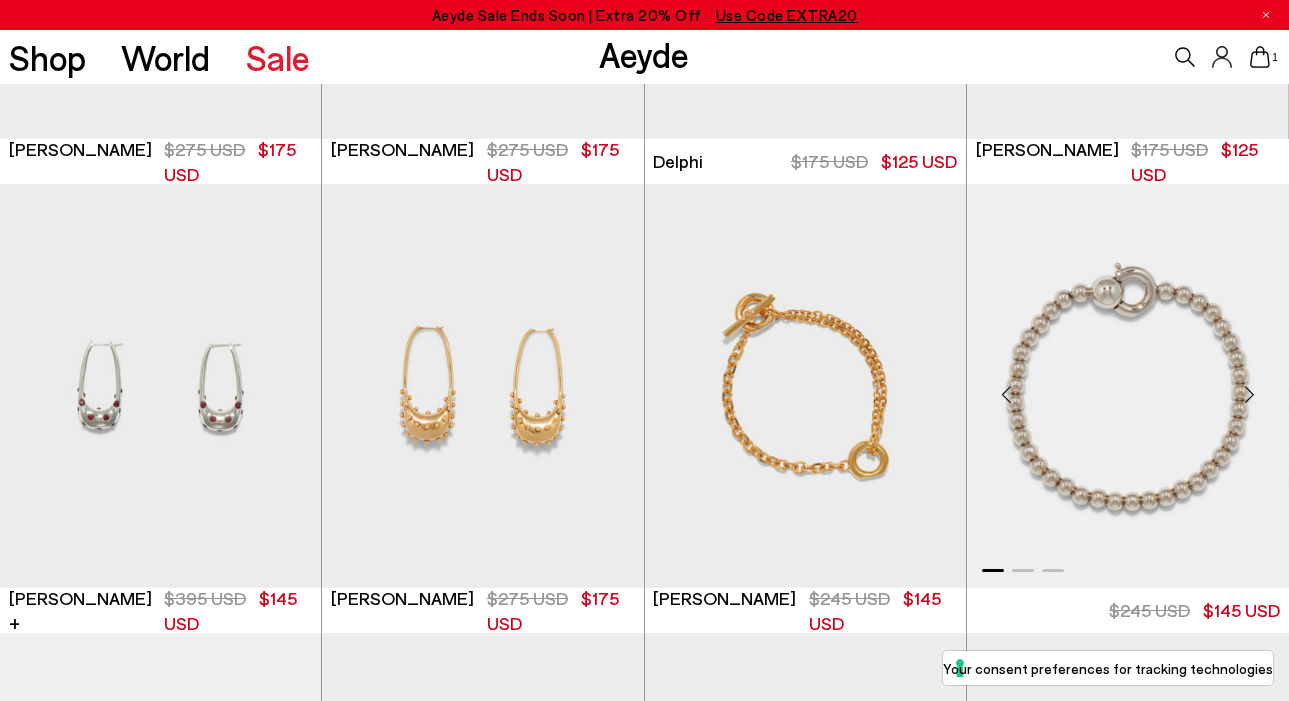 scroll, scrollTop: 773, scrollLeft: 0, axis: vertical 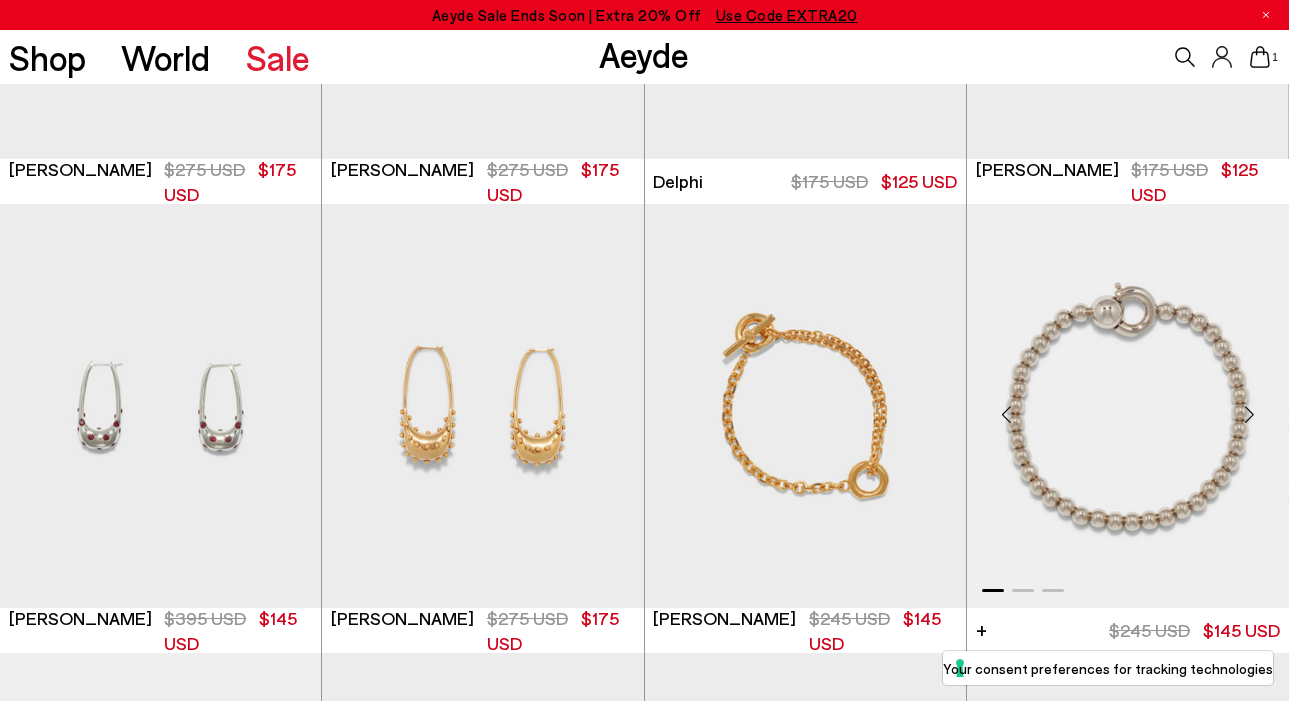 click at bounding box center [1128, 406] 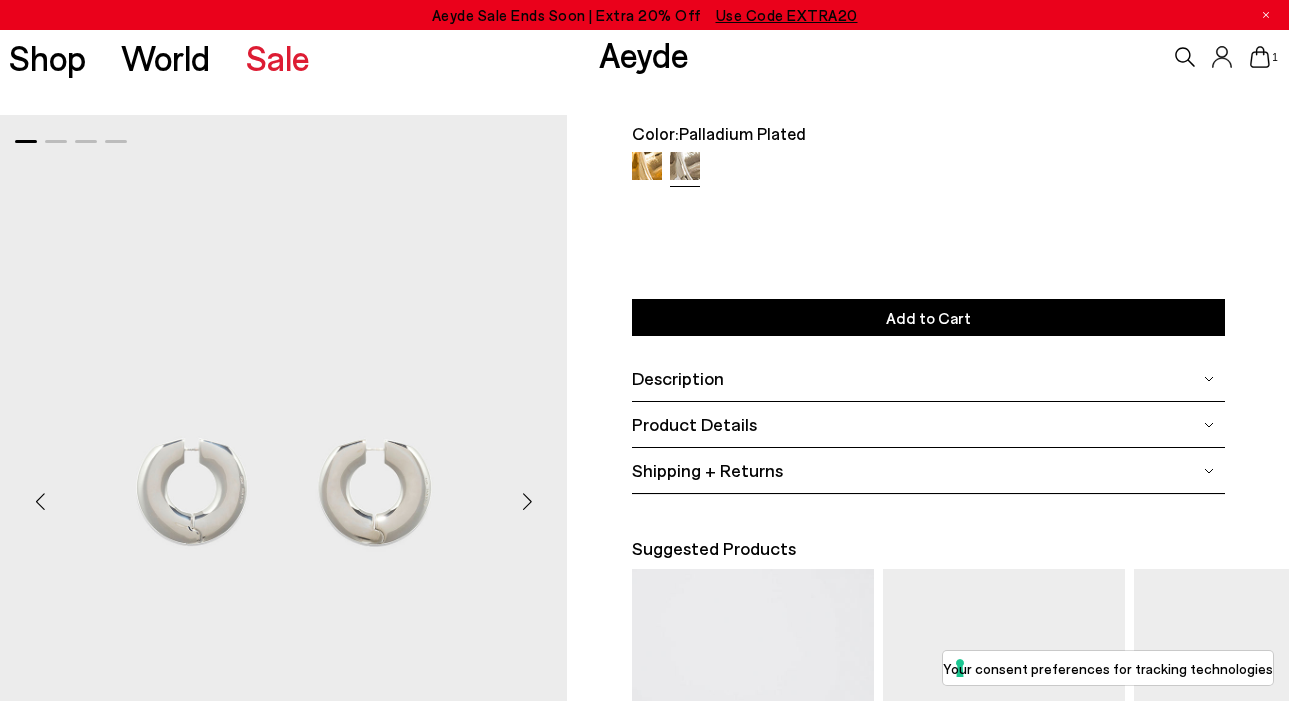scroll, scrollTop: 171, scrollLeft: 0, axis: vertical 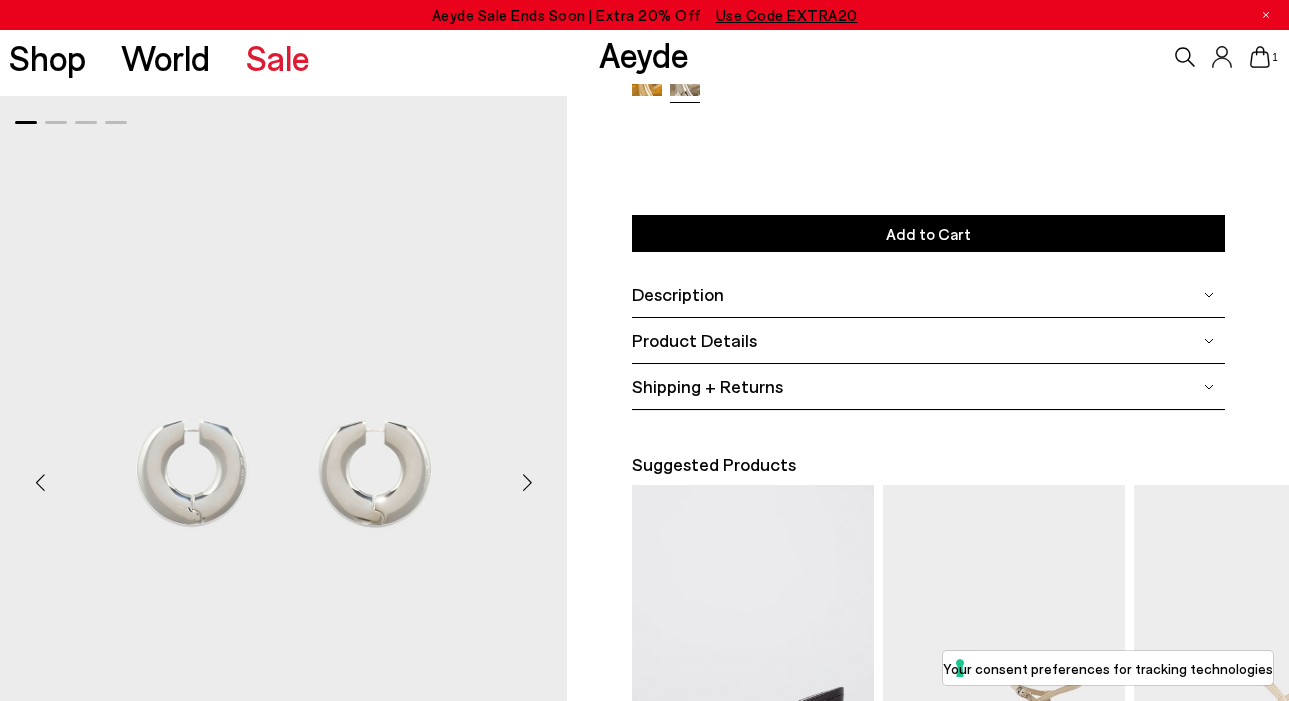 click at bounding box center [527, 483] 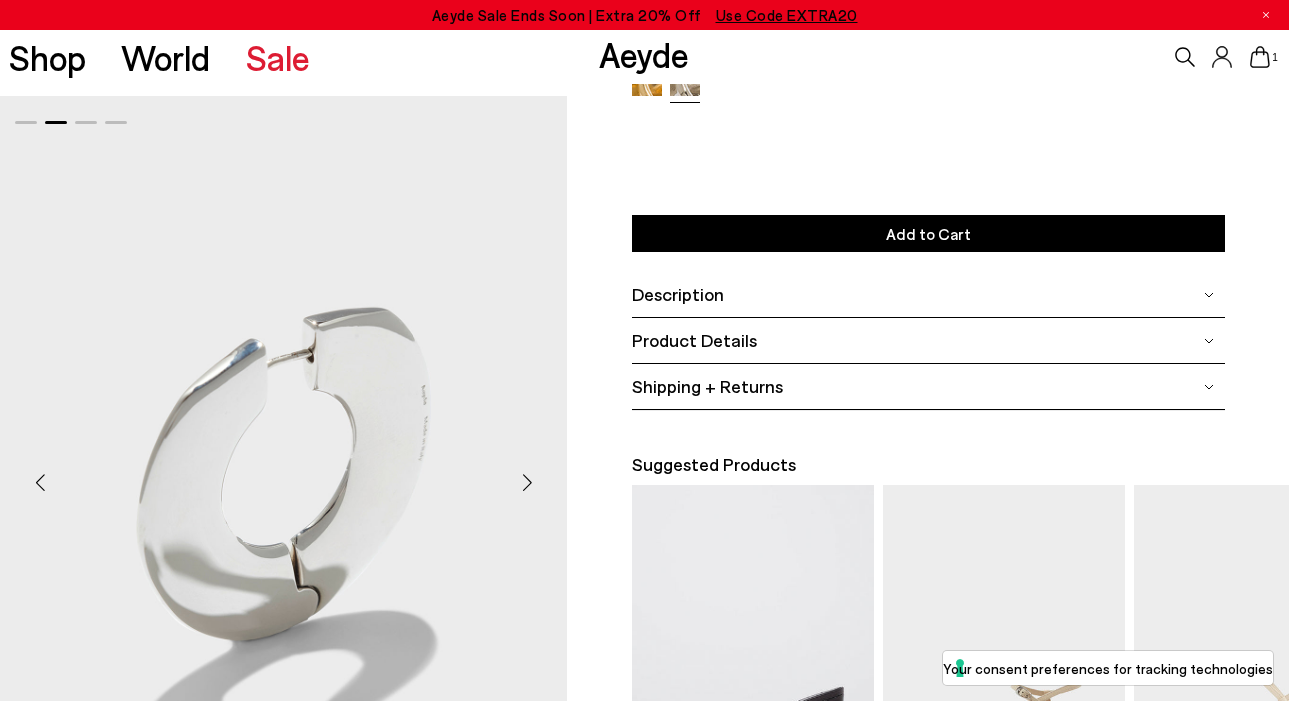 click at bounding box center [527, 483] 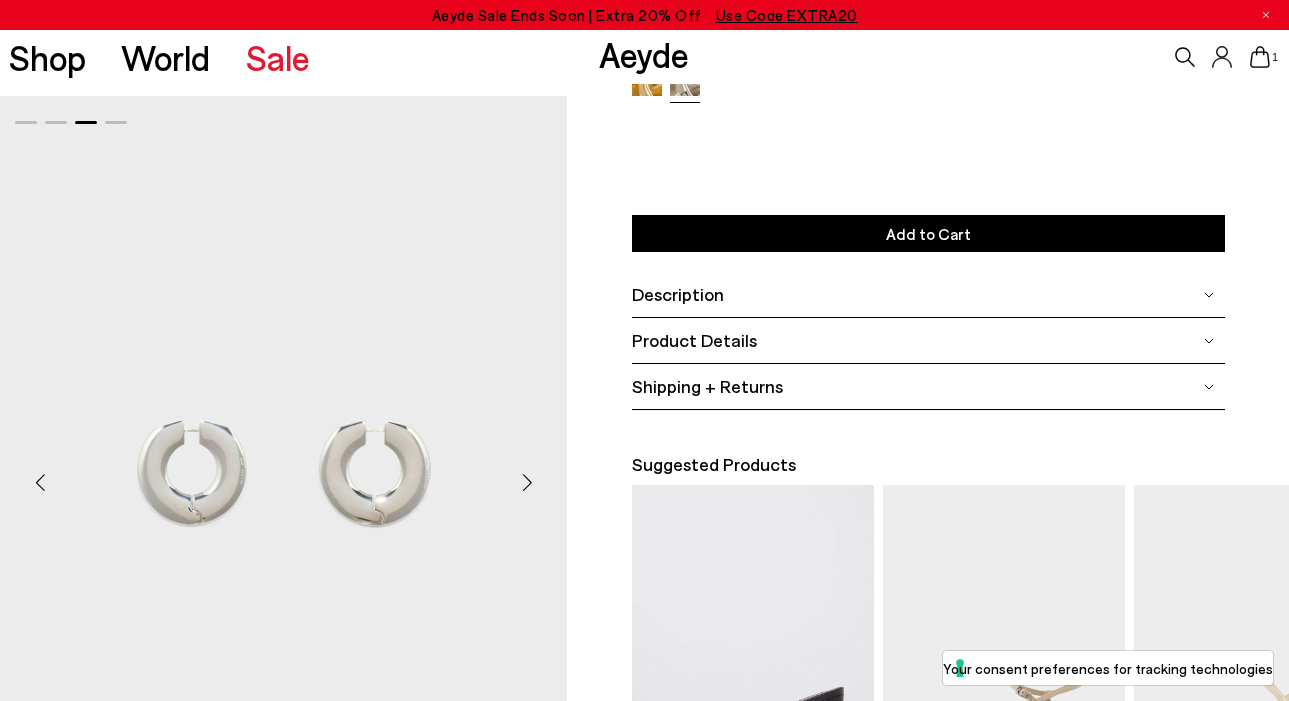 click at bounding box center (527, 483) 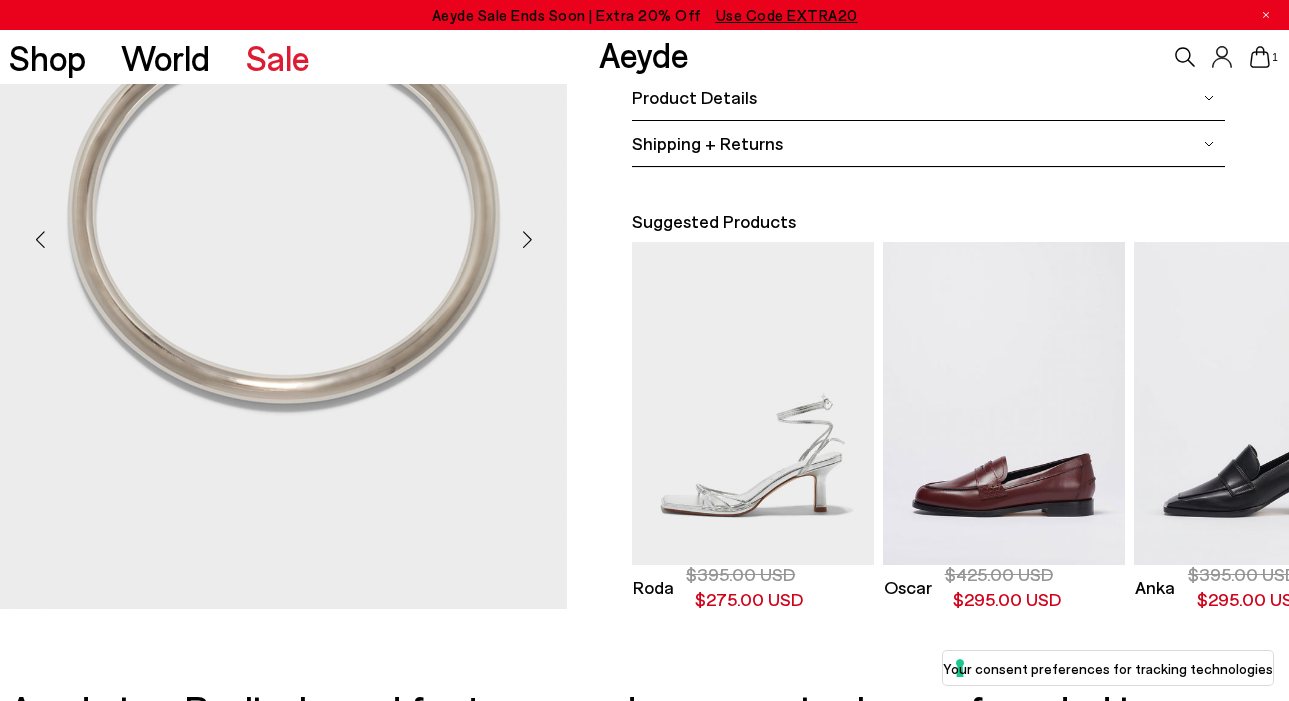 scroll, scrollTop: 400, scrollLeft: 0, axis: vertical 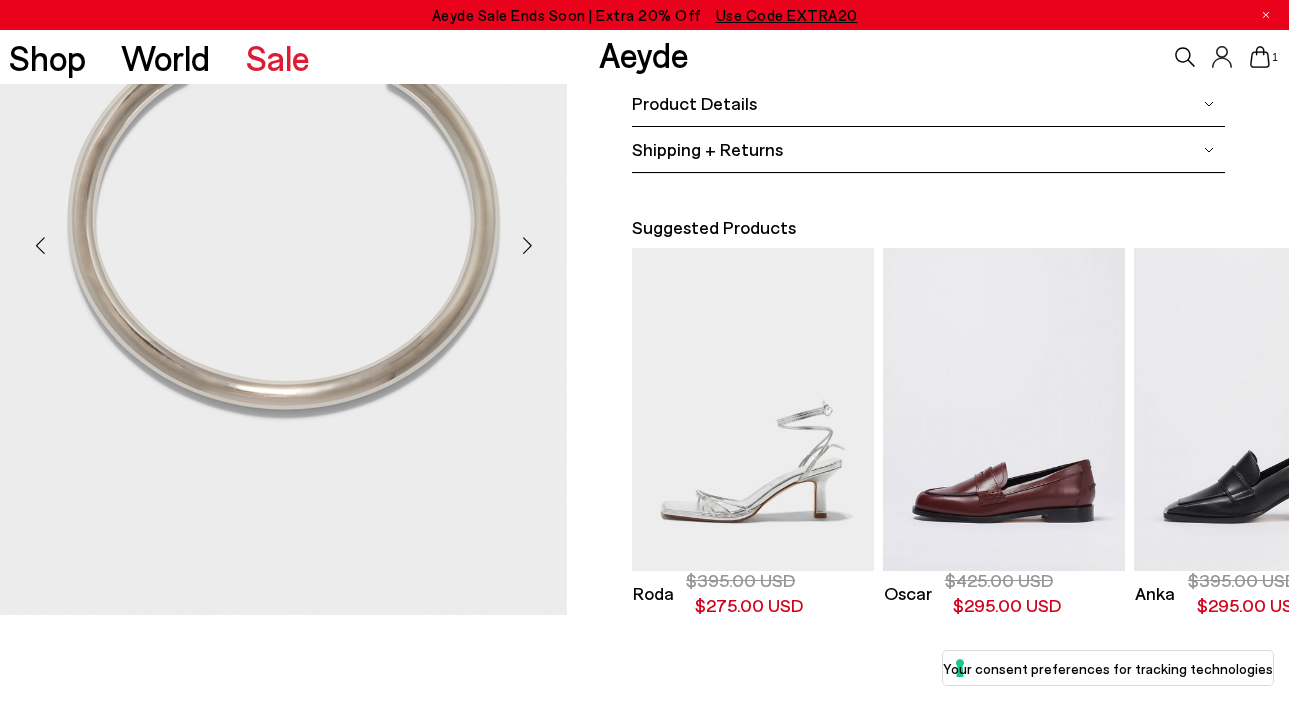 click at bounding box center (527, 246) 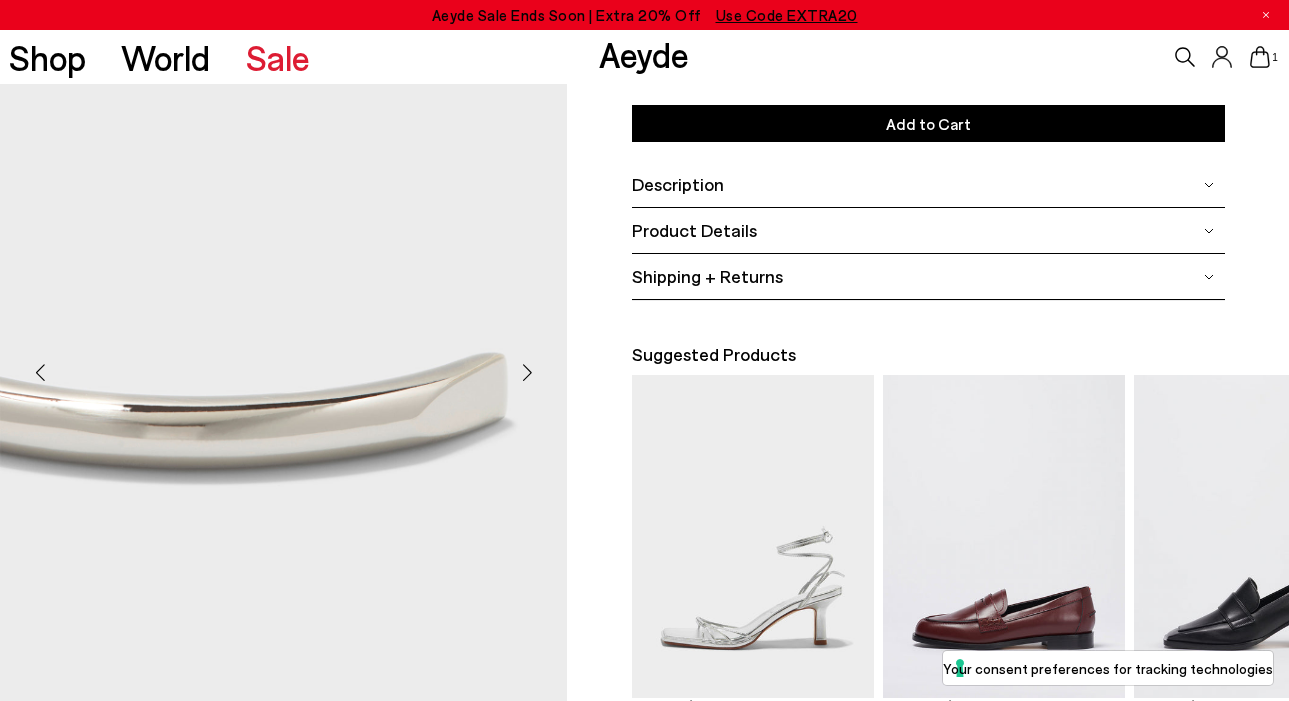 scroll, scrollTop: 270, scrollLeft: 0, axis: vertical 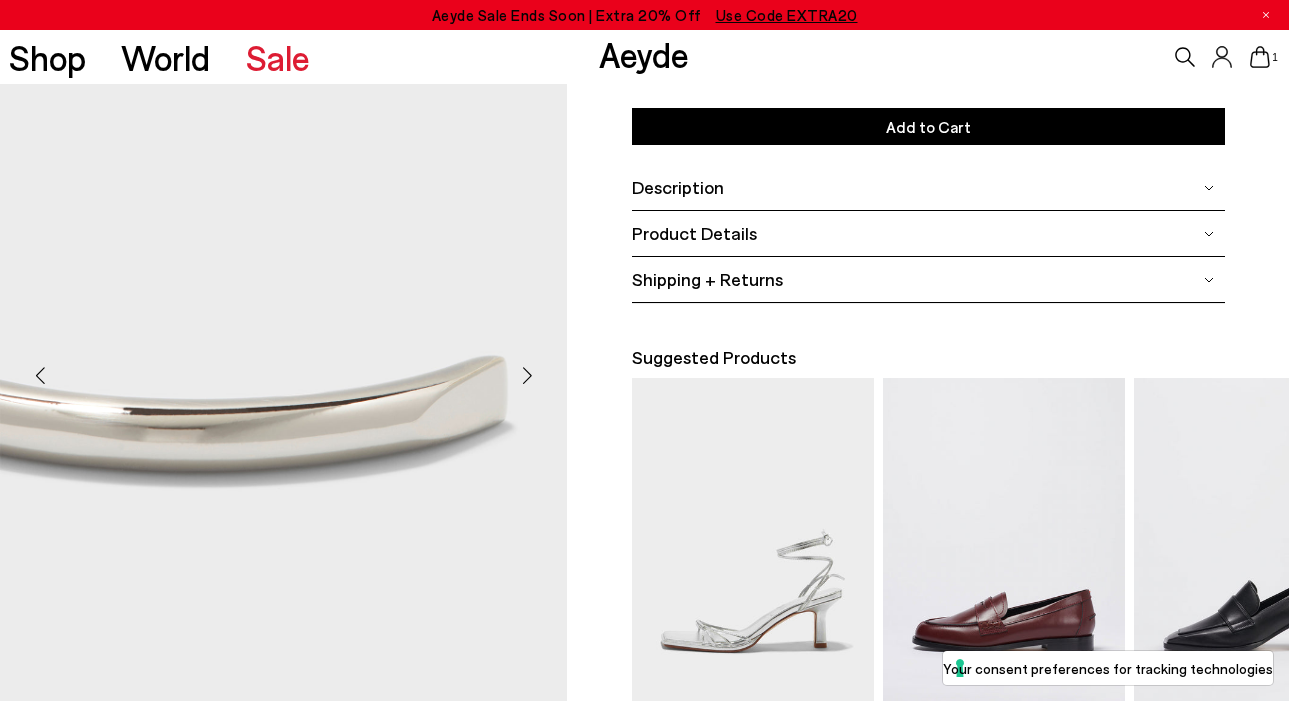 click at bounding box center (527, 376) 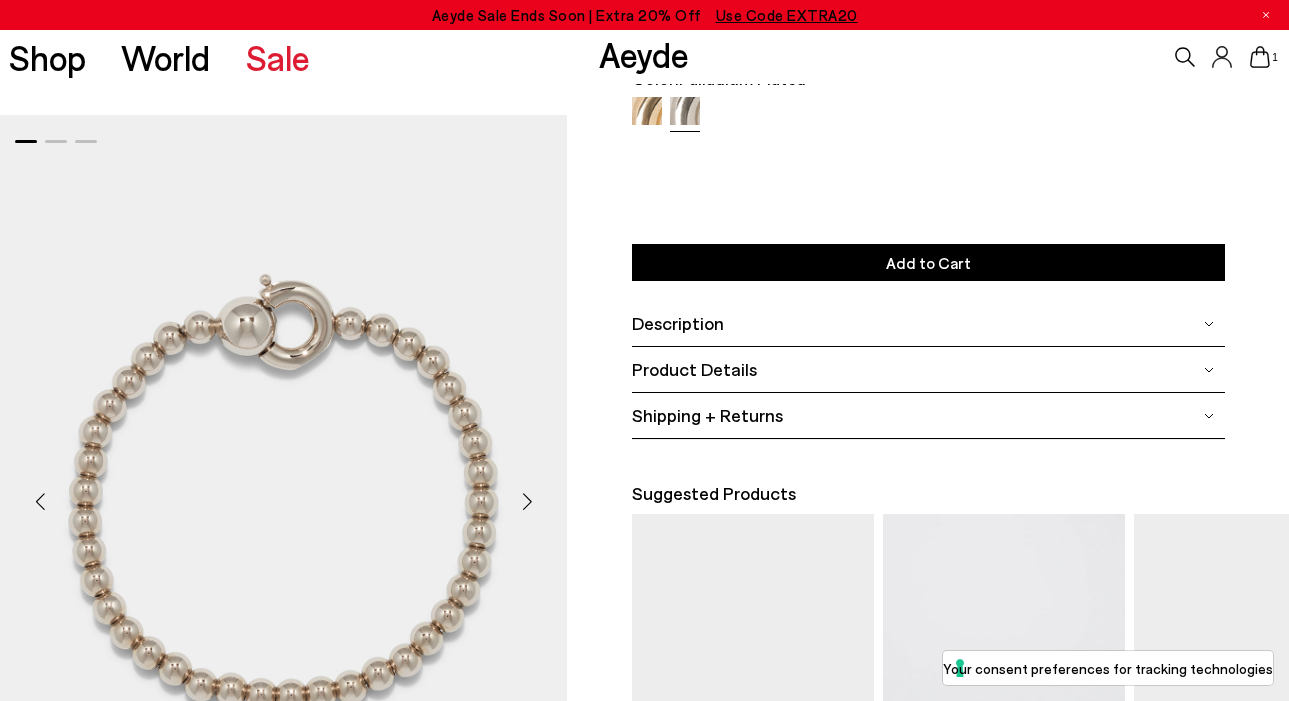 scroll, scrollTop: 241, scrollLeft: 0, axis: vertical 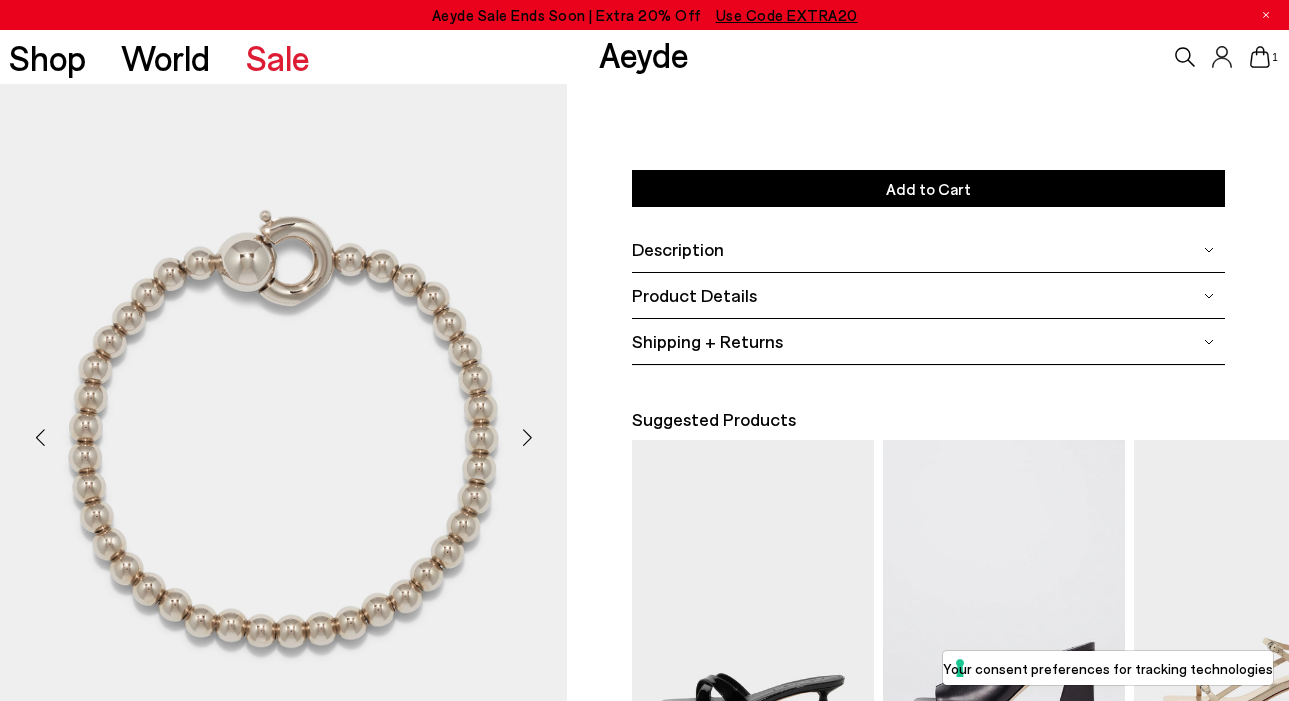 click at bounding box center (527, 438) 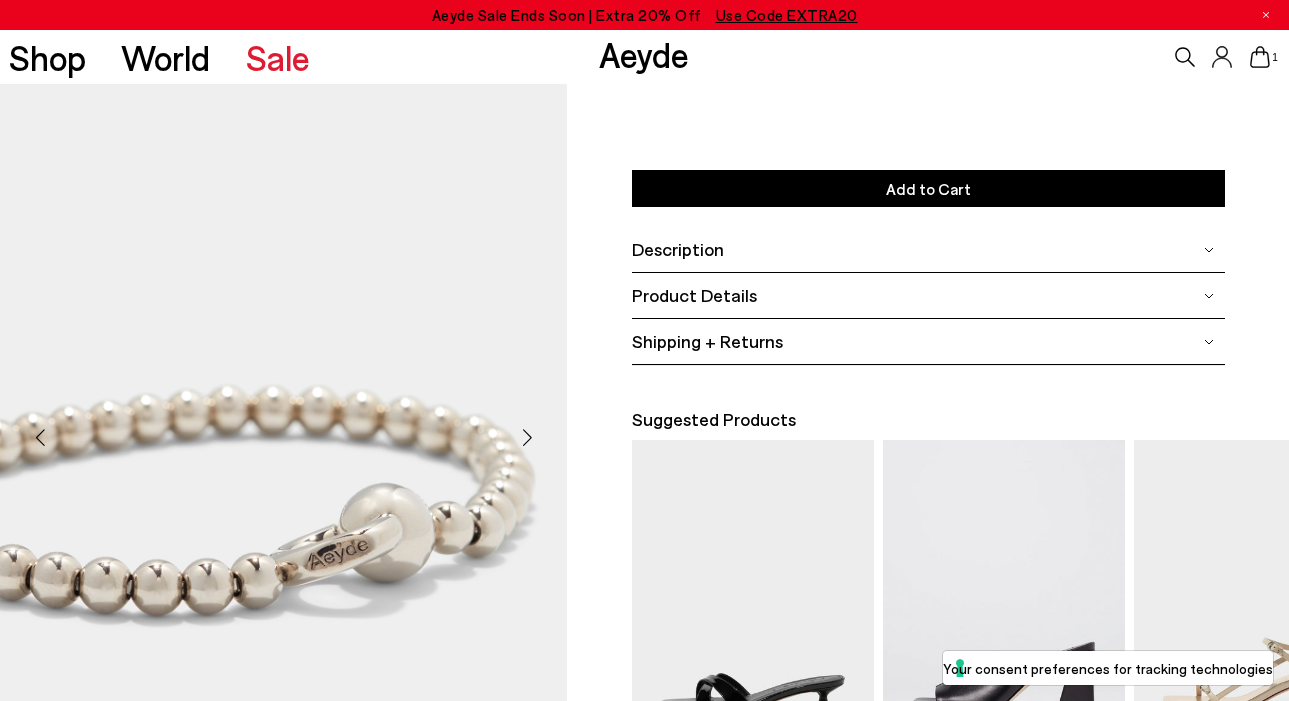 click at bounding box center (527, 438) 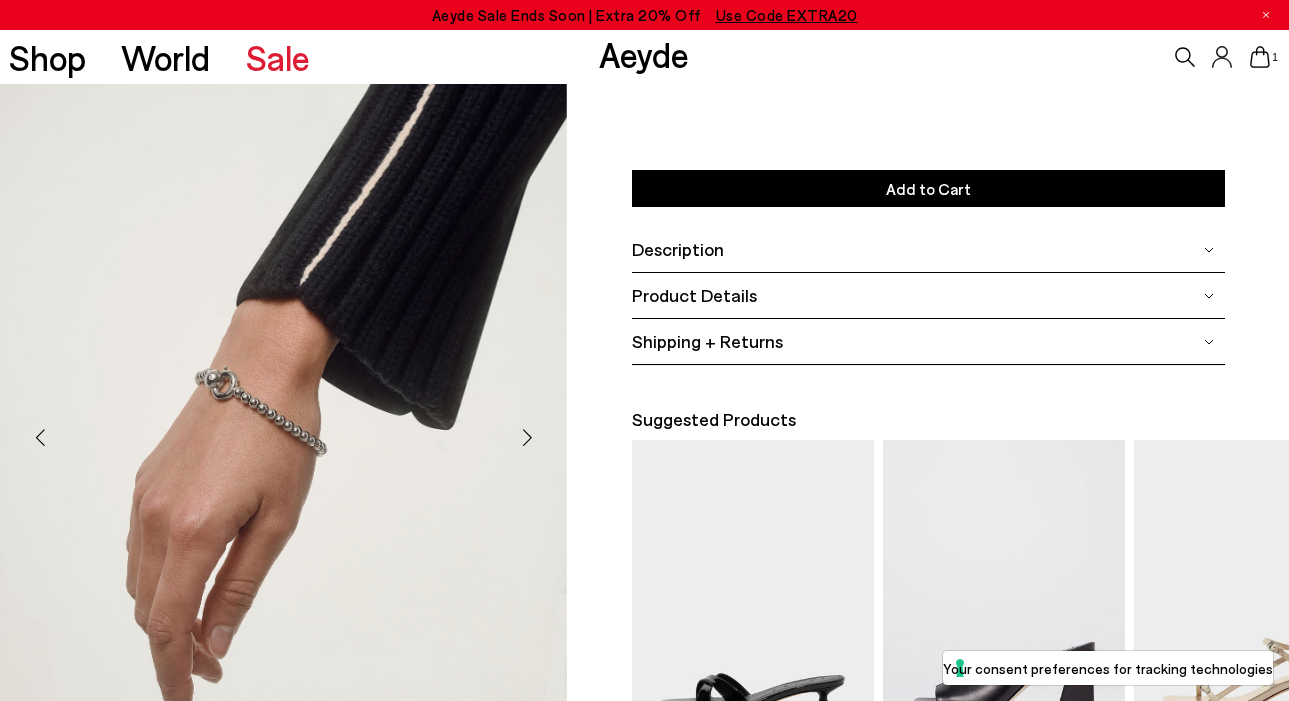 click at bounding box center [527, 438] 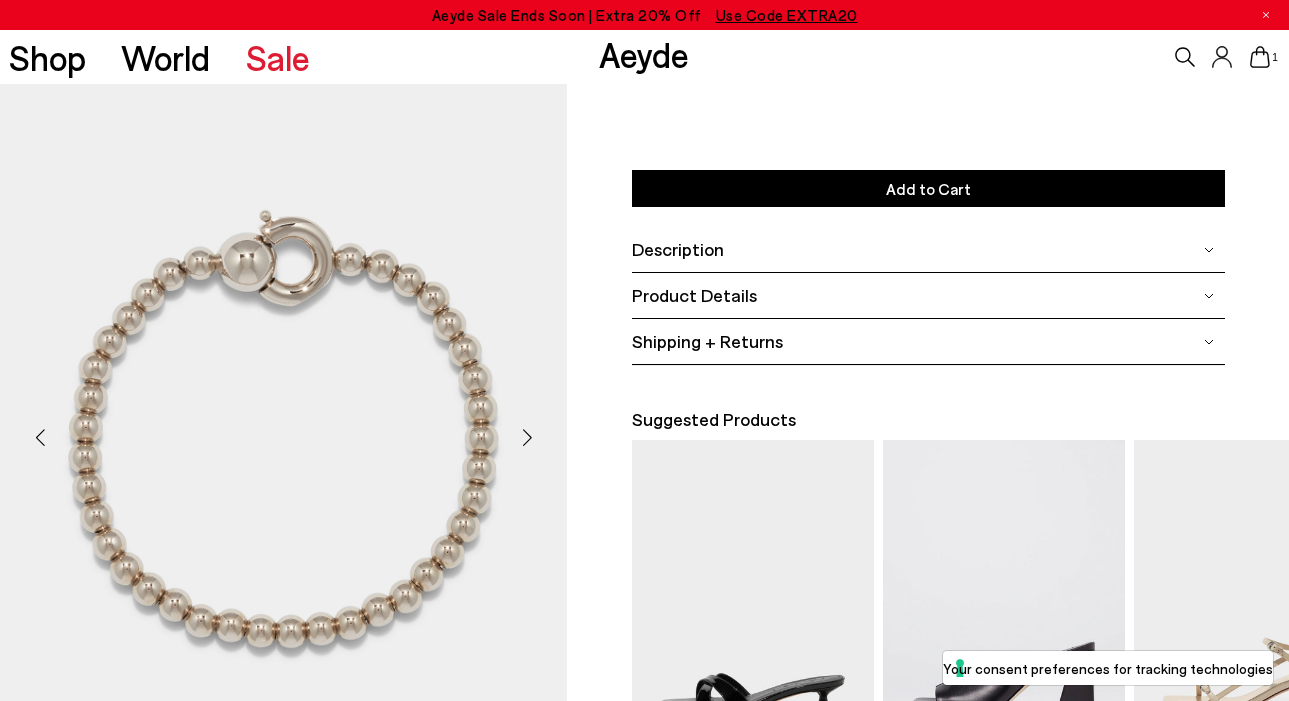 click at bounding box center (527, 438) 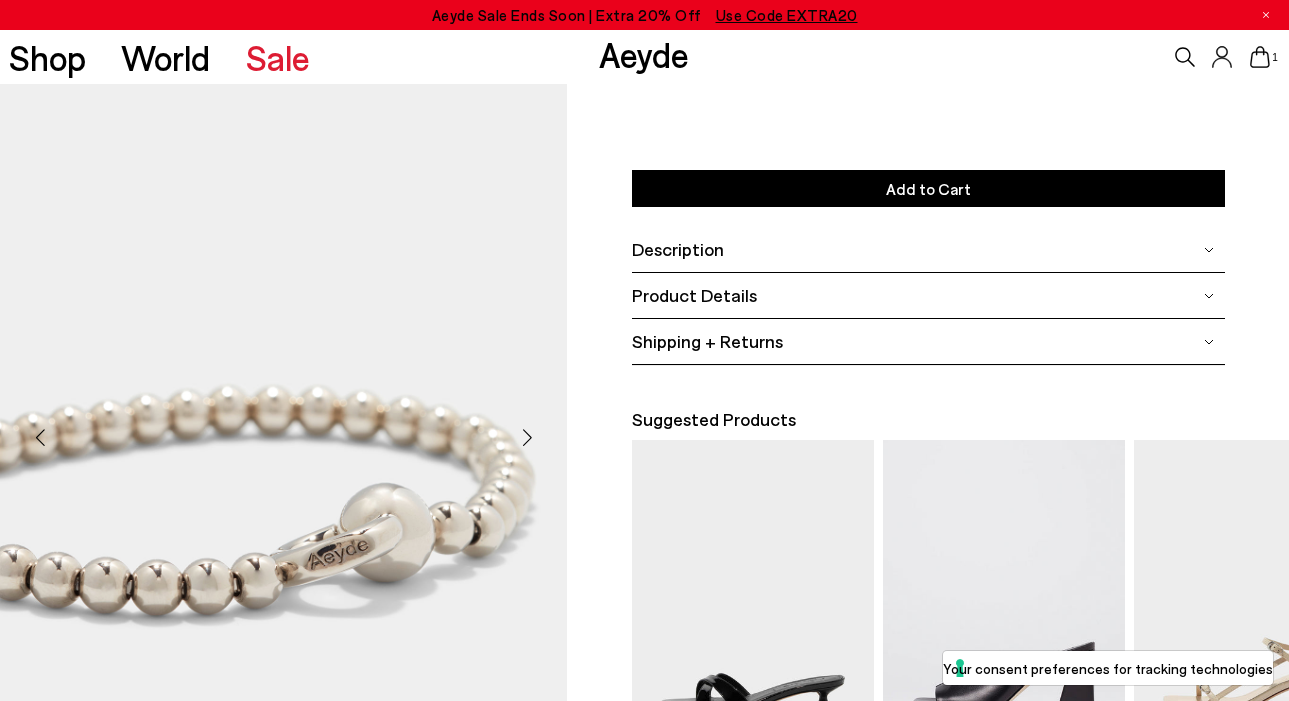 click at bounding box center (527, 438) 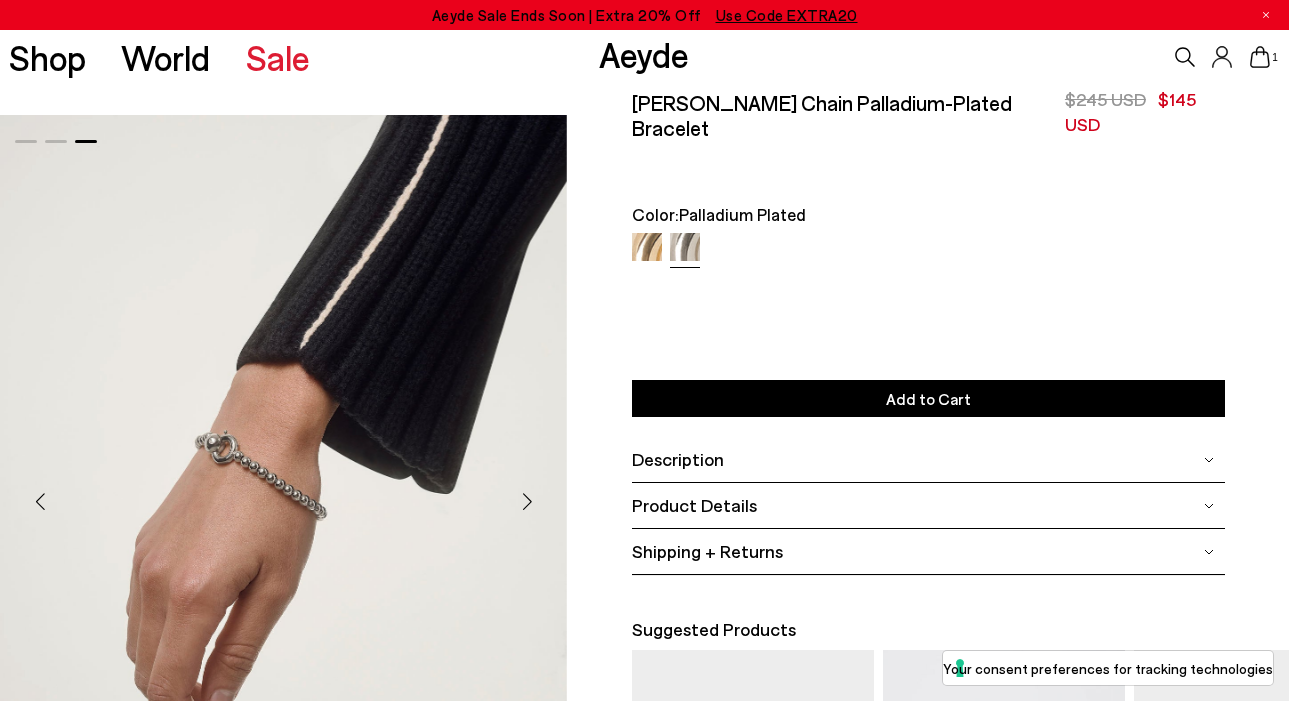 scroll, scrollTop: 11, scrollLeft: 0, axis: vertical 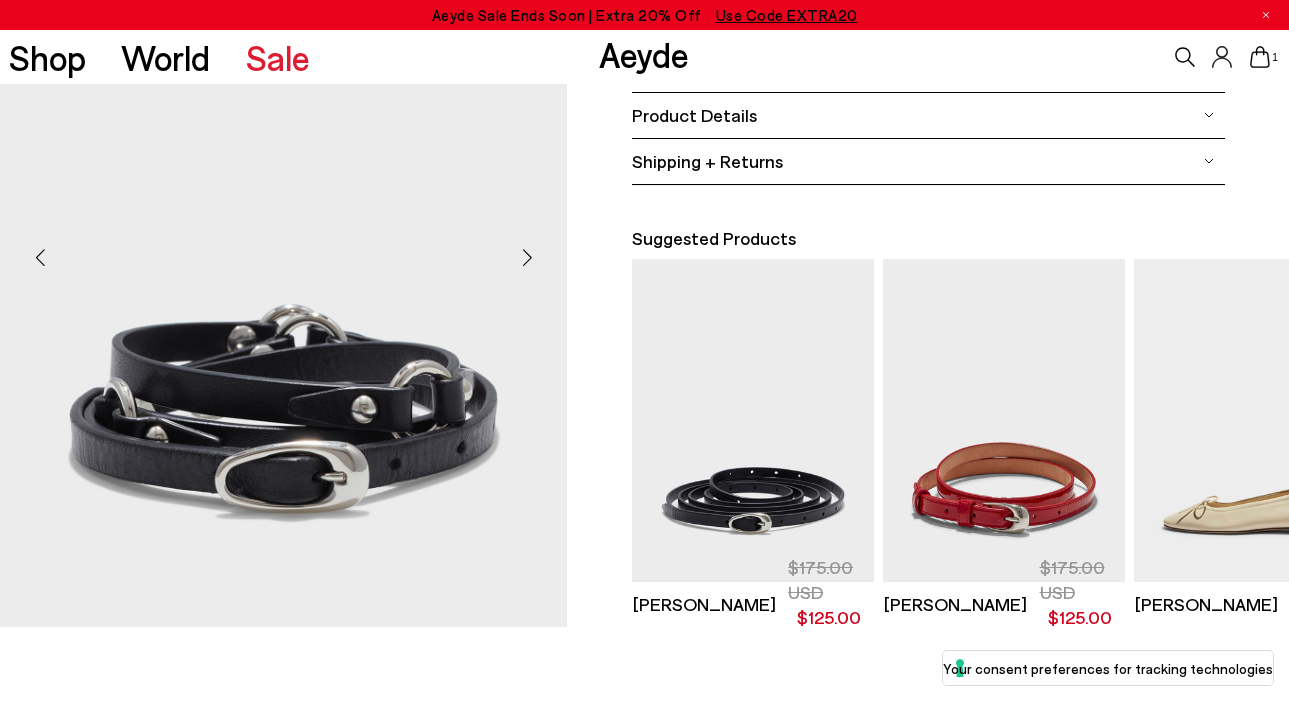 click at bounding box center [527, 257] 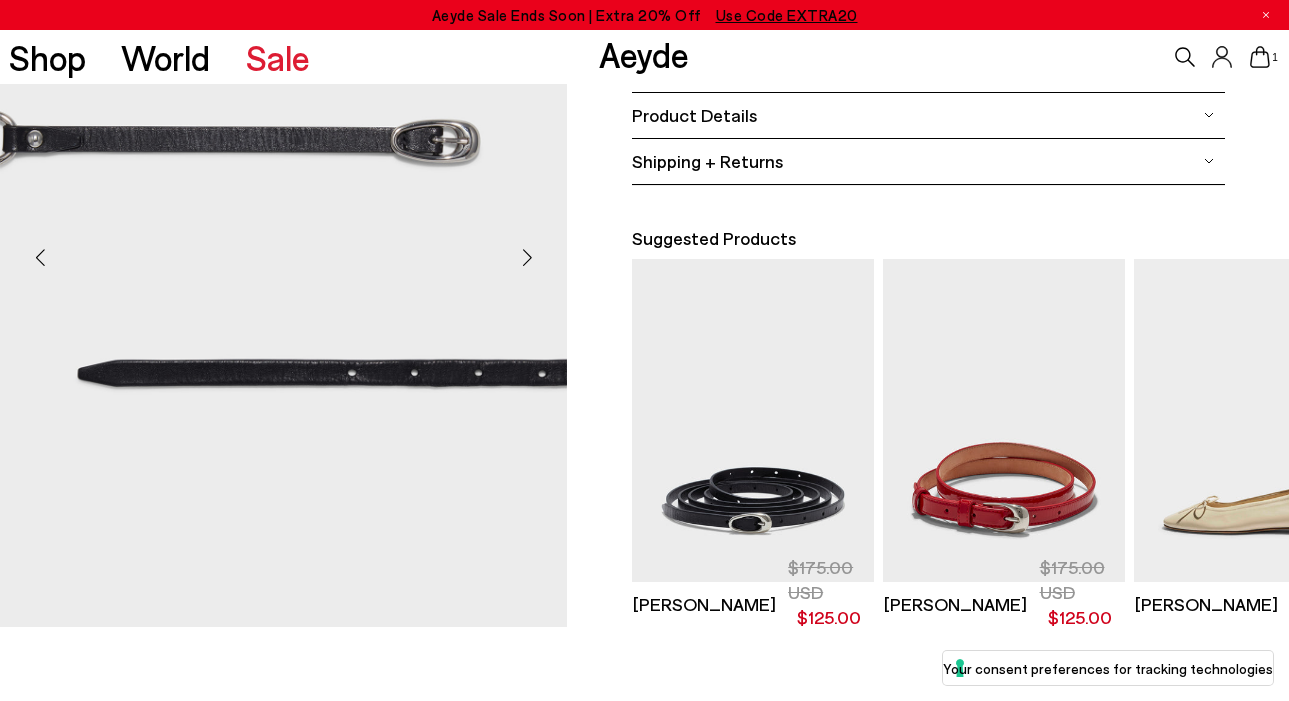 click at bounding box center (527, 257) 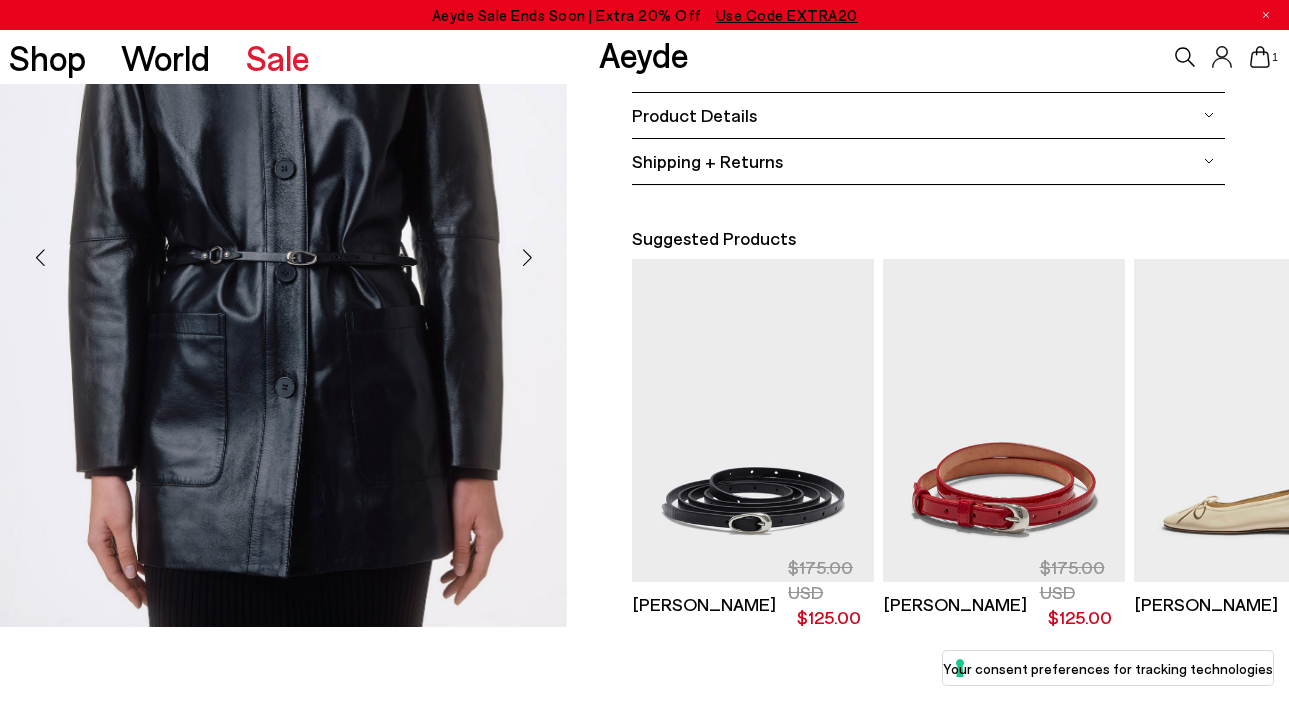 click at bounding box center (527, 257) 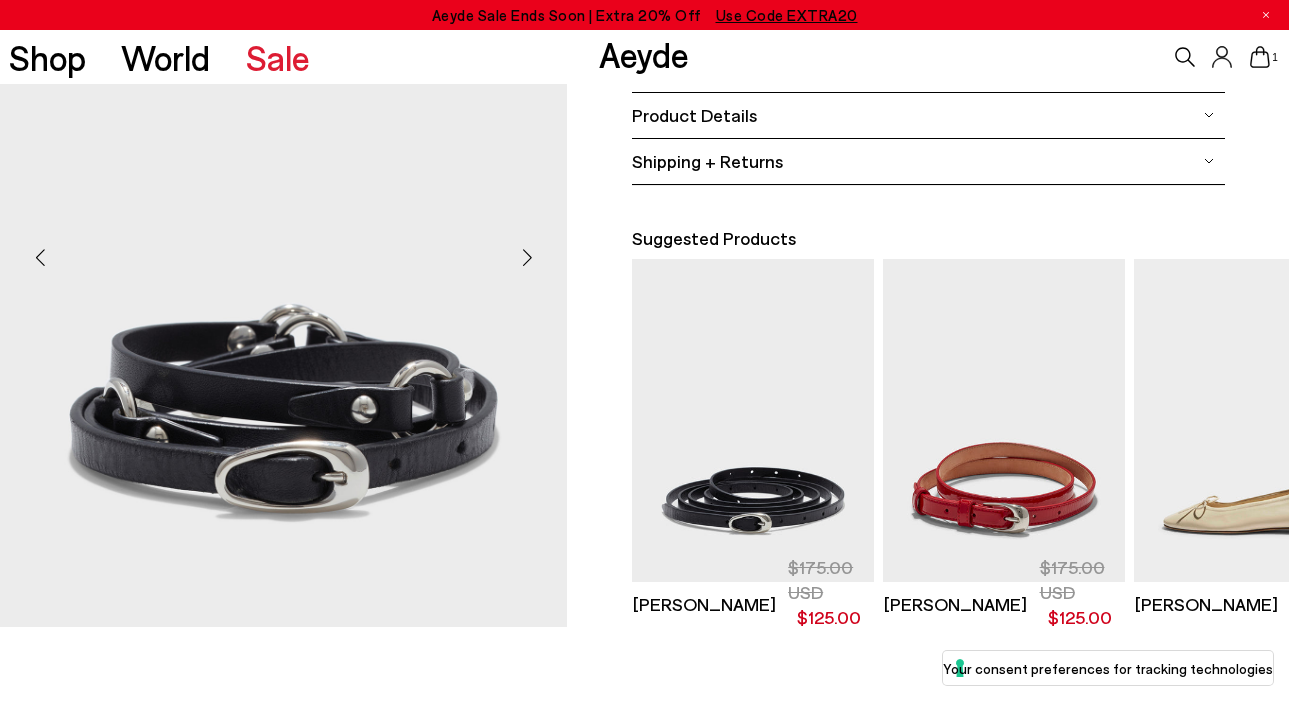 click at bounding box center [527, 257] 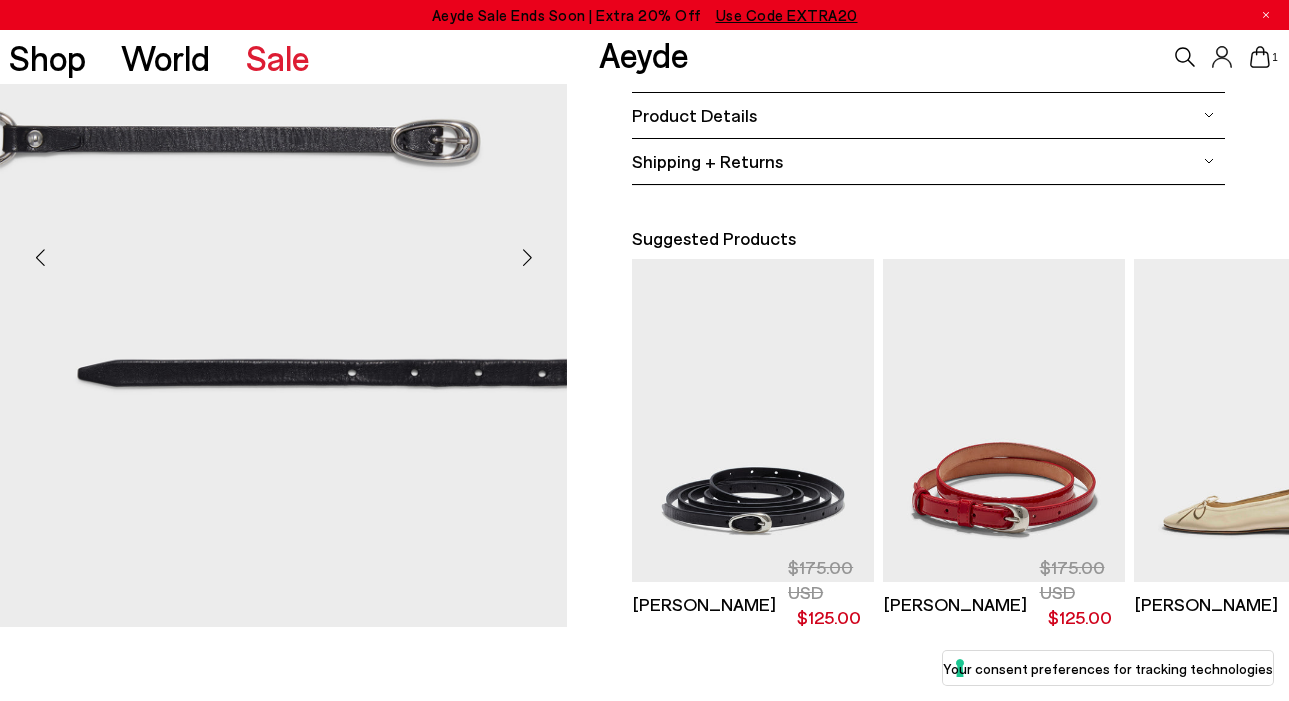 click at bounding box center [527, 257] 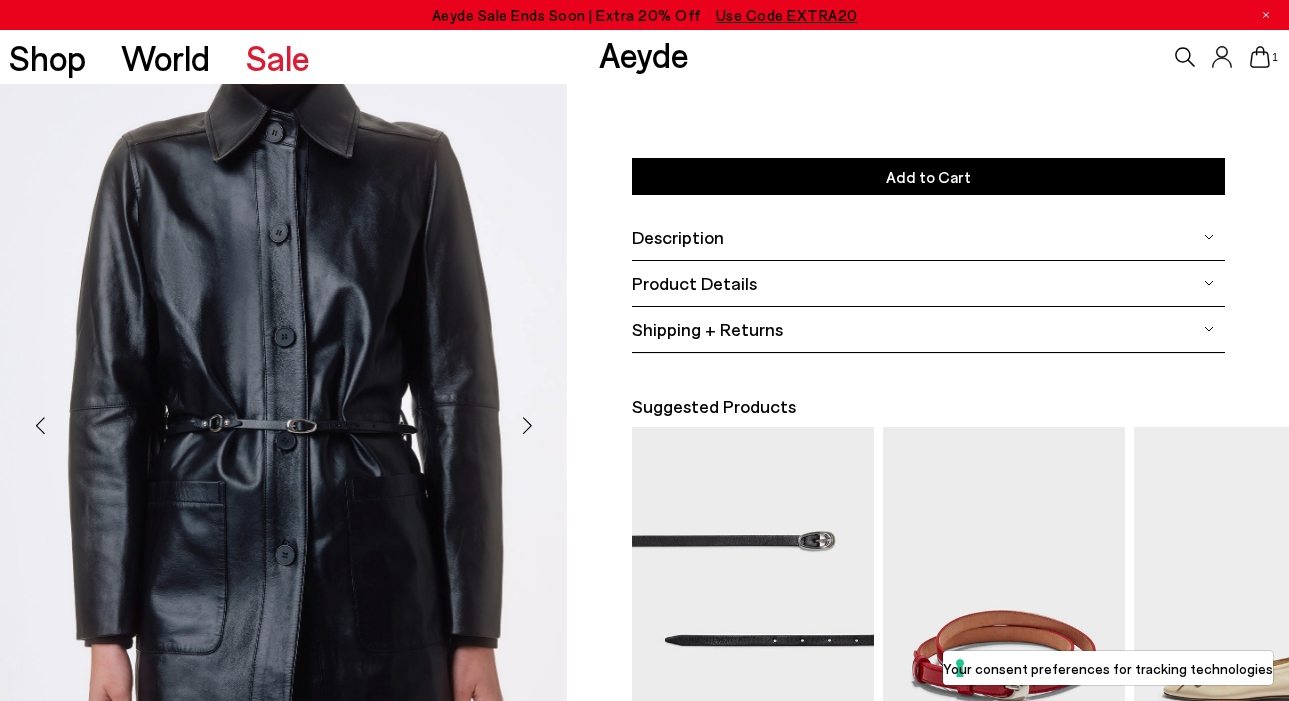 scroll, scrollTop: 202, scrollLeft: 0, axis: vertical 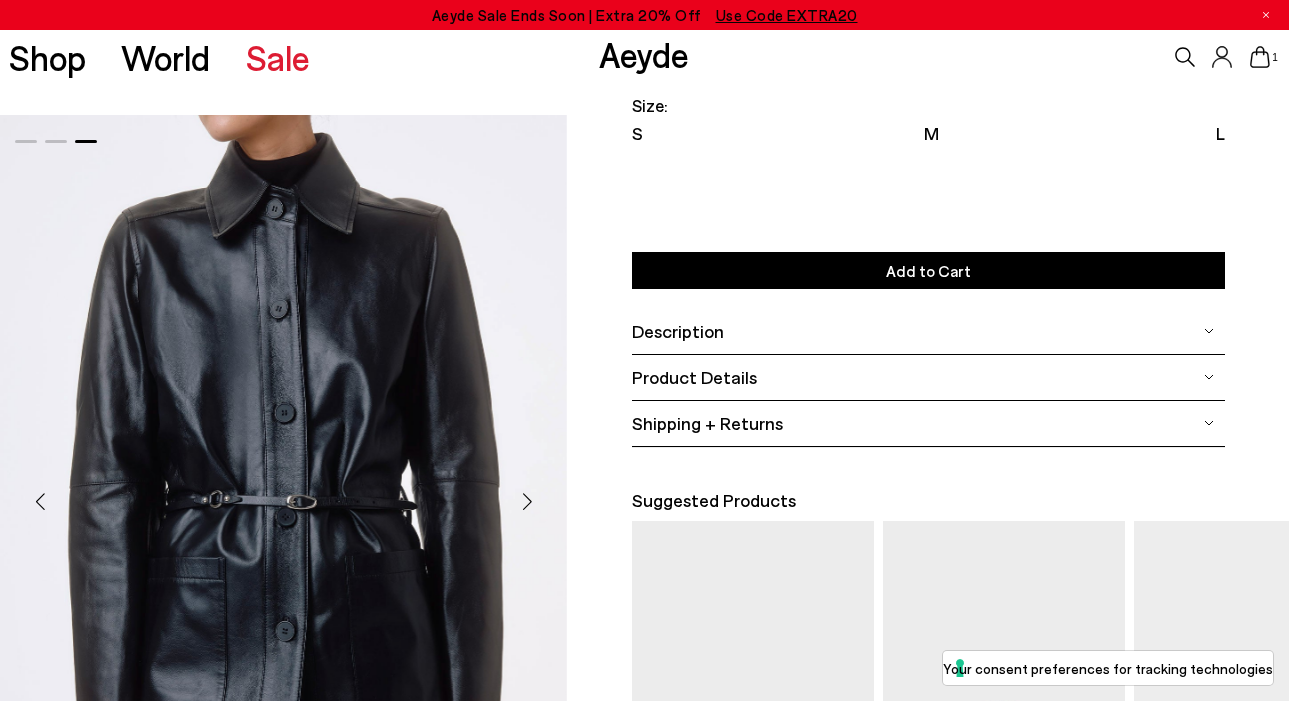 click on "Product Details" at bounding box center (928, 377) 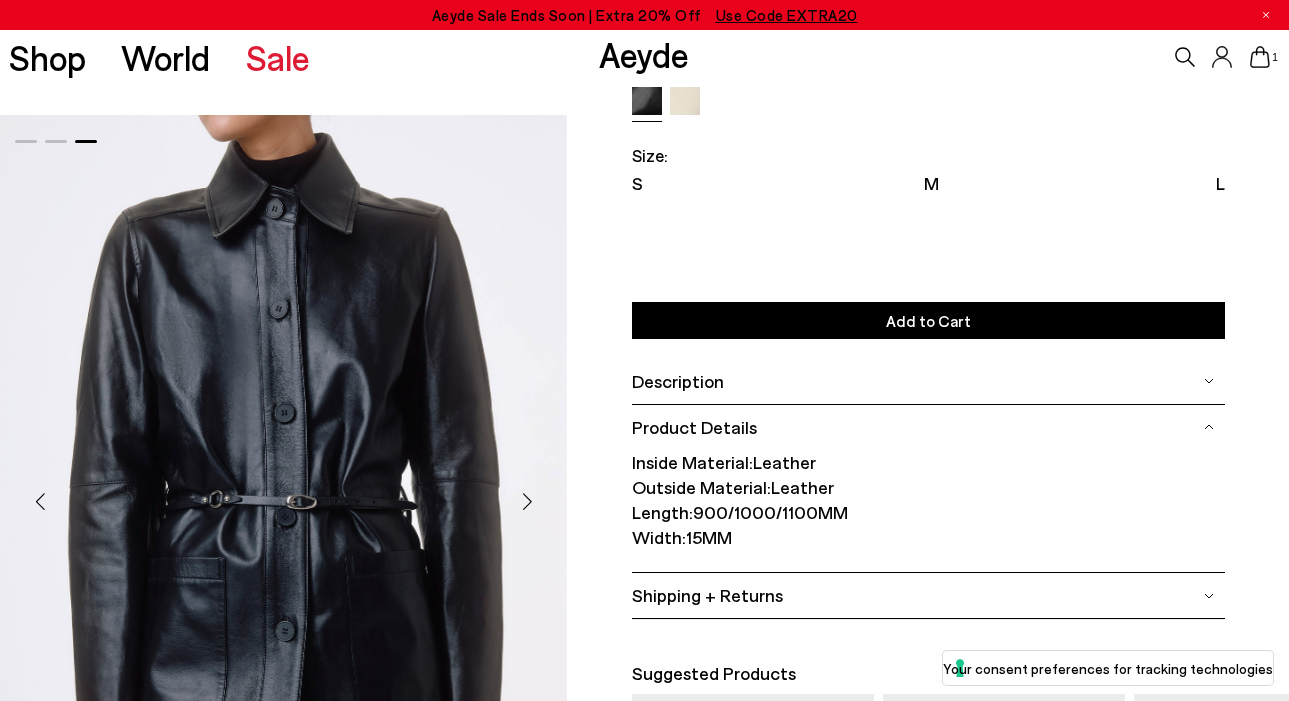 scroll, scrollTop: 81, scrollLeft: 0, axis: vertical 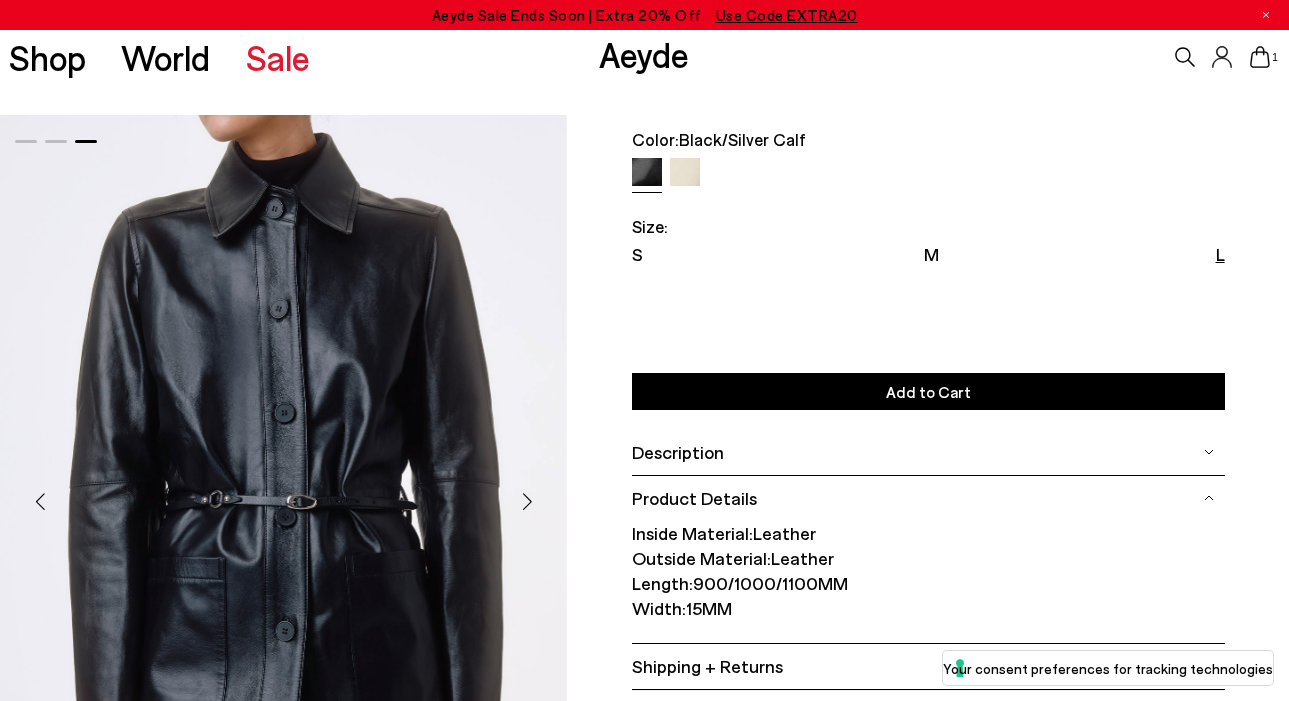 click on "L" at bounding box center (1220, 254) 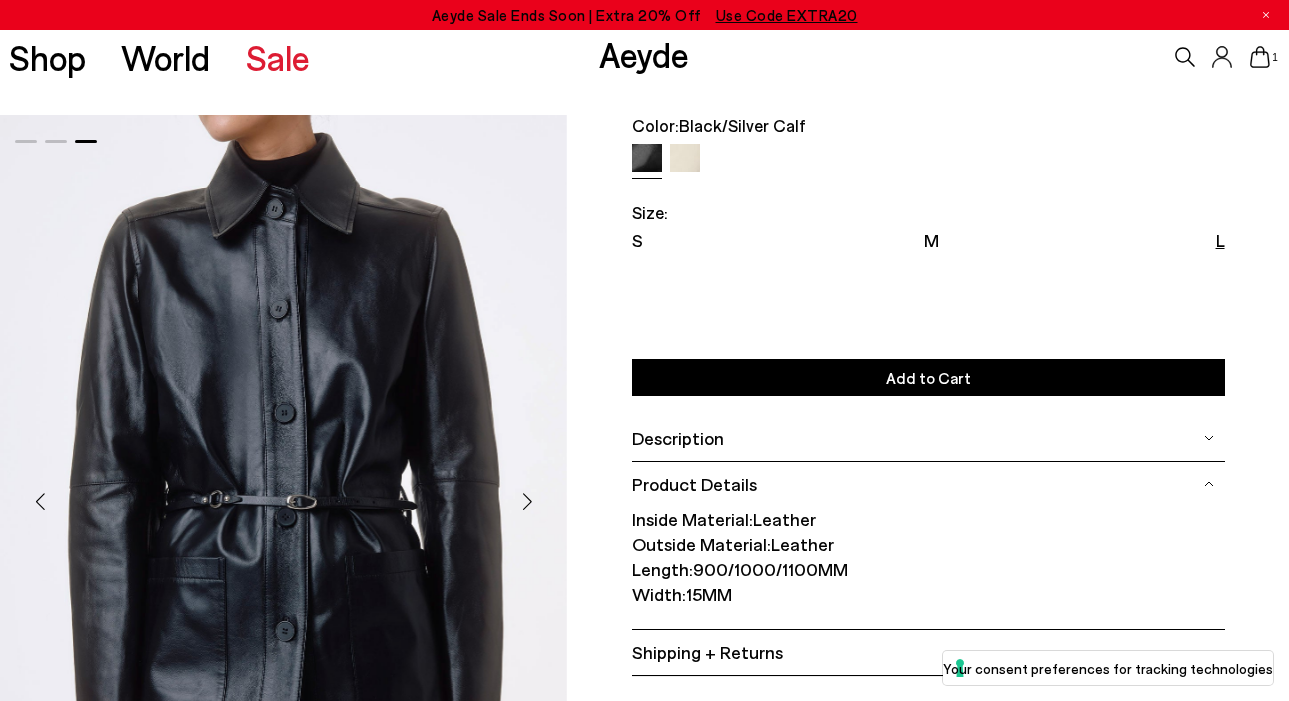 scroll, scrollTop: 93, scrollLeft: 0, axis: vertical 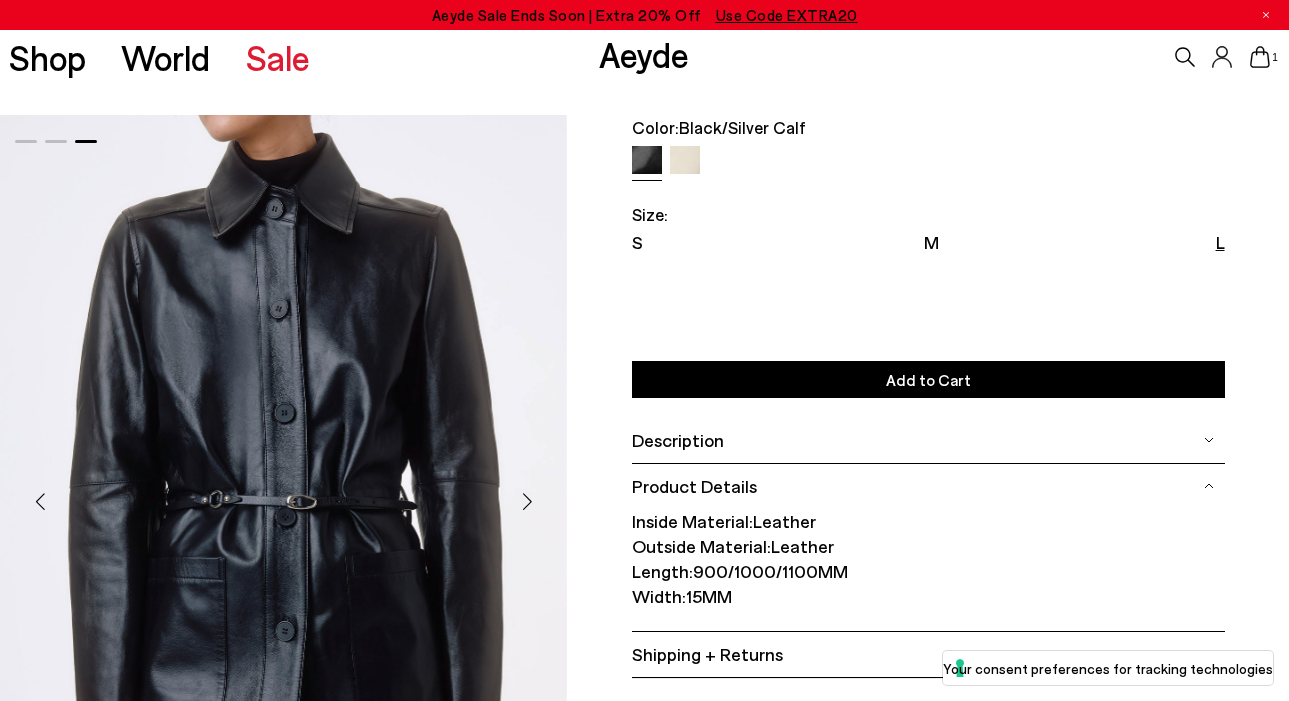 click at bounding box center (527, 501) 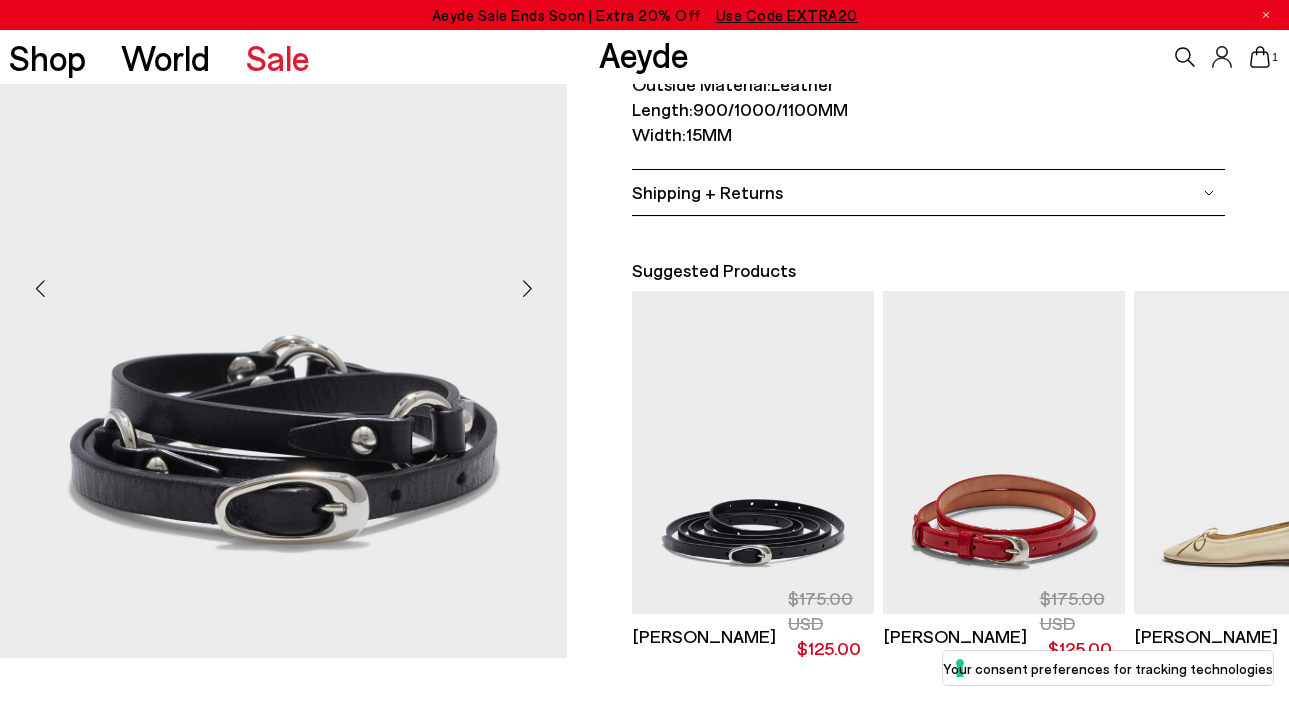 scroll, scrollTop: 556, scrollLeft: 0, axis: vertical 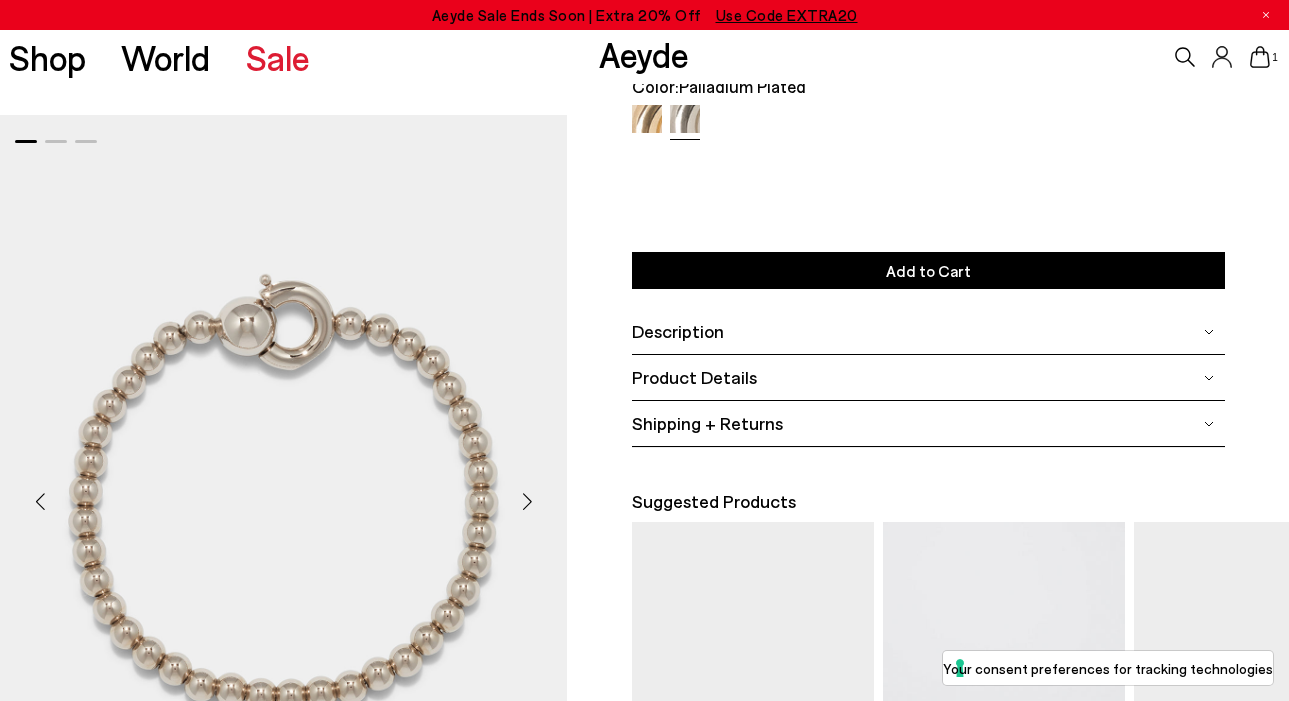 click at bounding box center [527, 501] 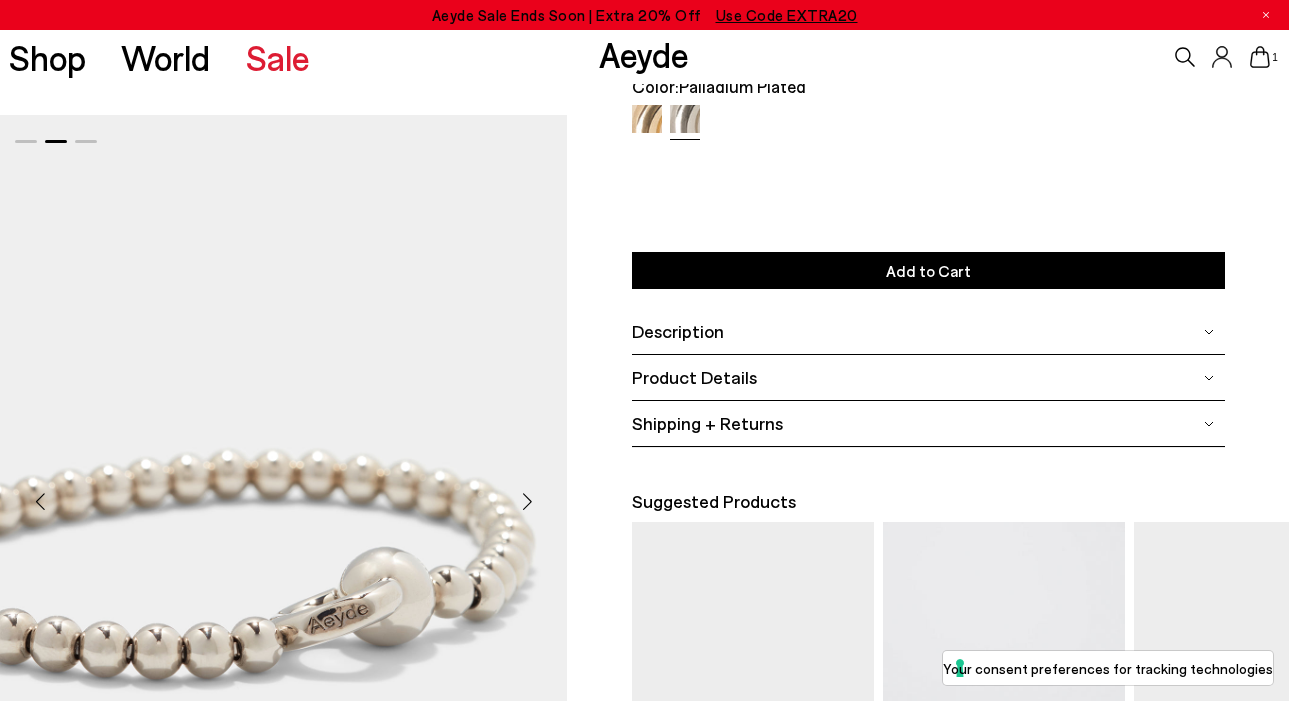 click at bounding box center [527, 501] 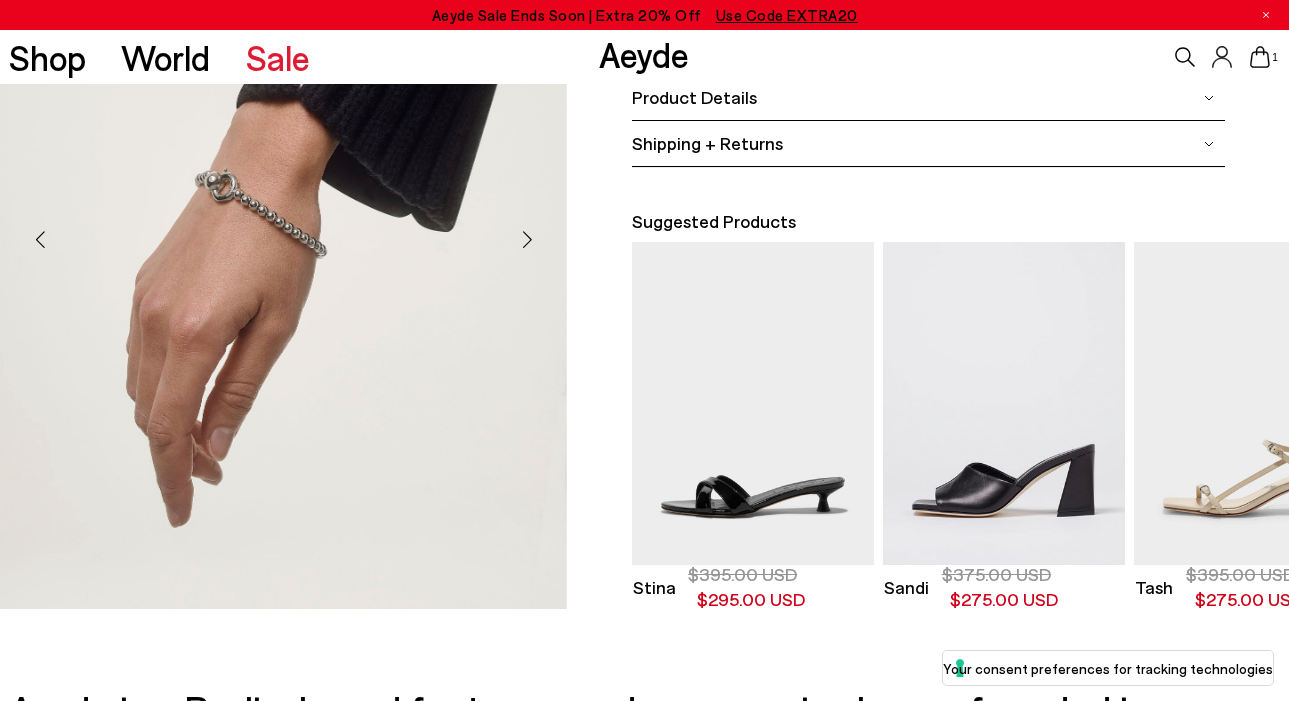 scroll, scrollTop: 447, scrollLeft: 0, axis: vertical 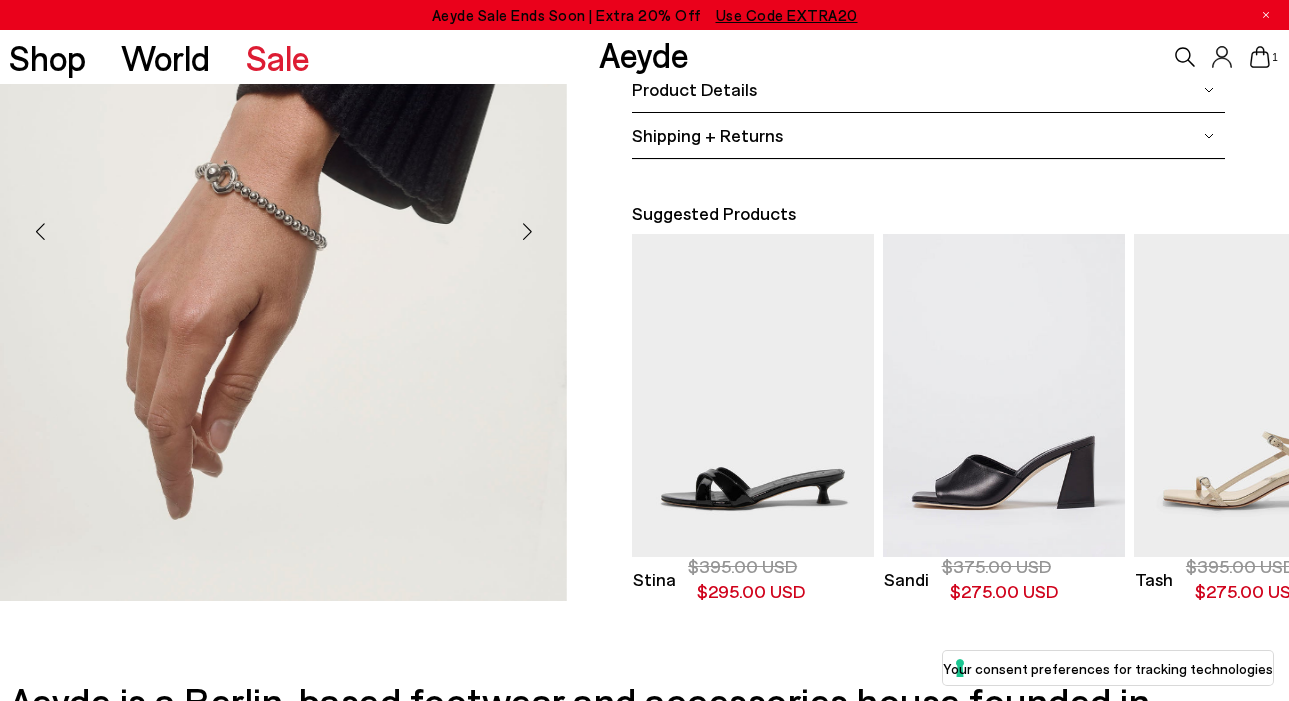 click at bounding box center (527, 232) 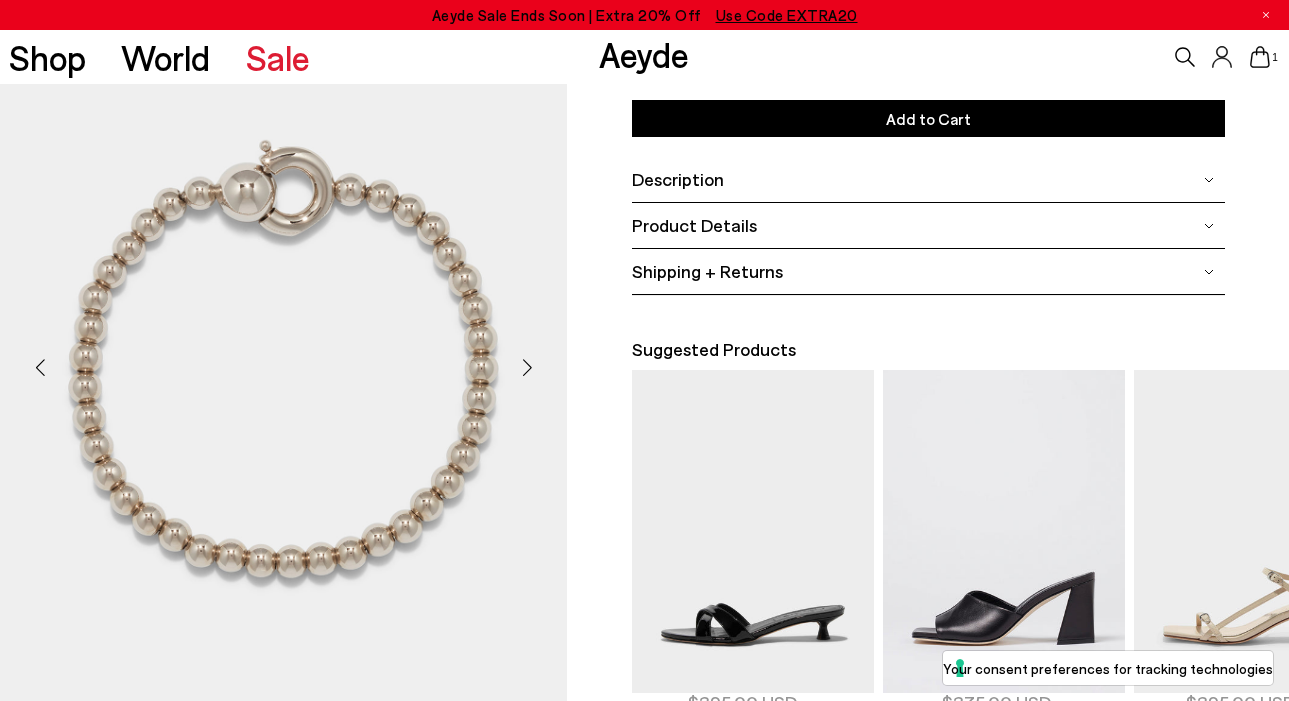 scroll, scrollTop: 312, scrollLeft: 0, axis: vertical 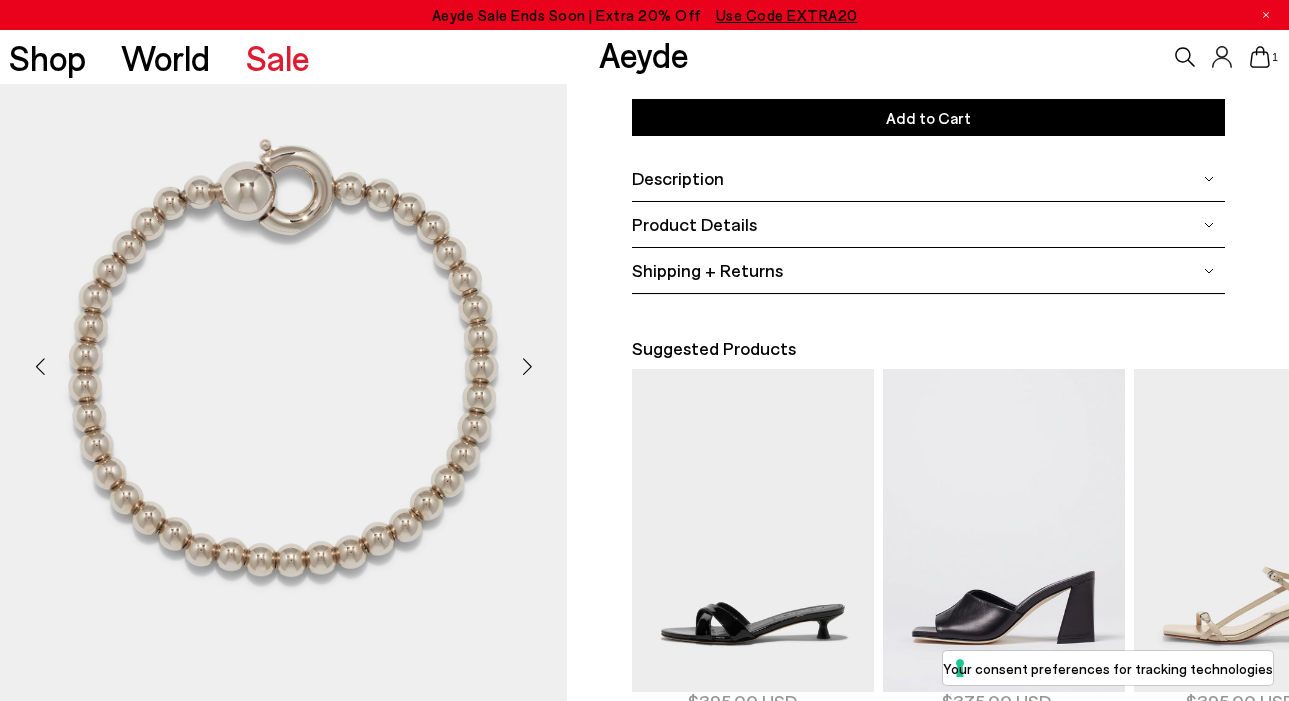 click at bounding box center [40, 367] 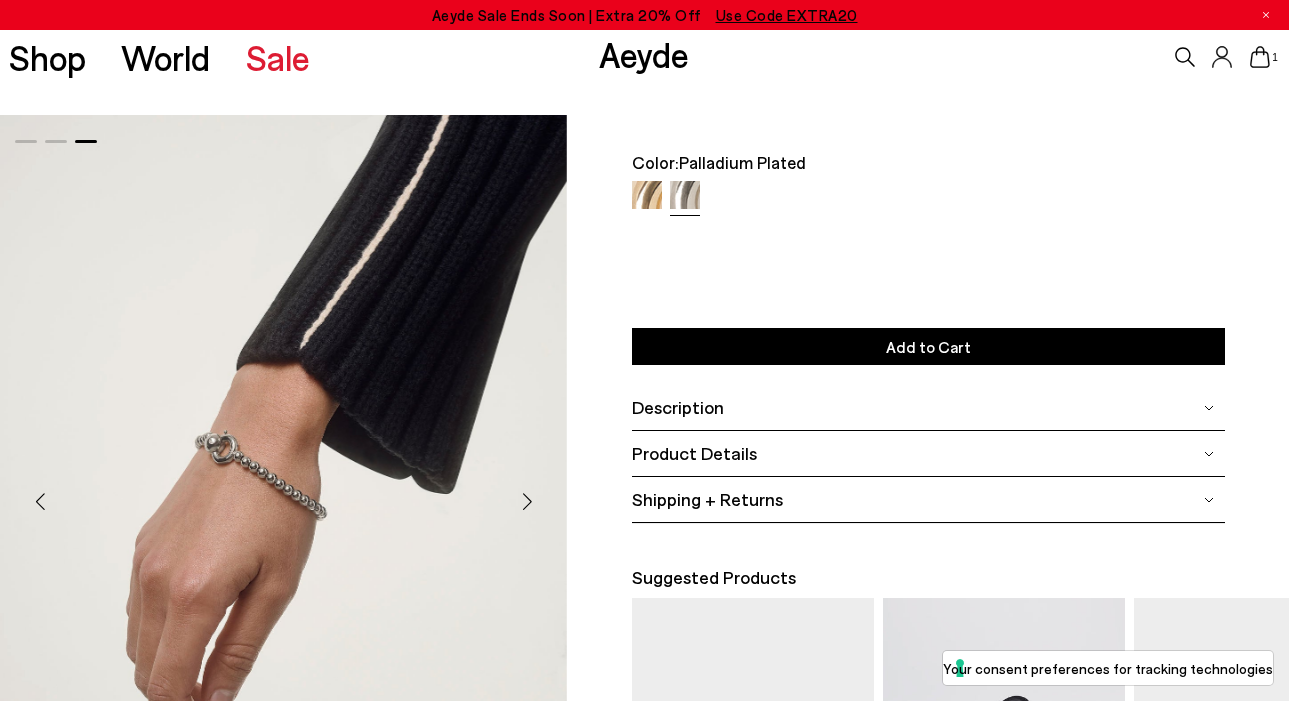 scroll, scrollTop: 0, scrollLeft: 0, axis: both 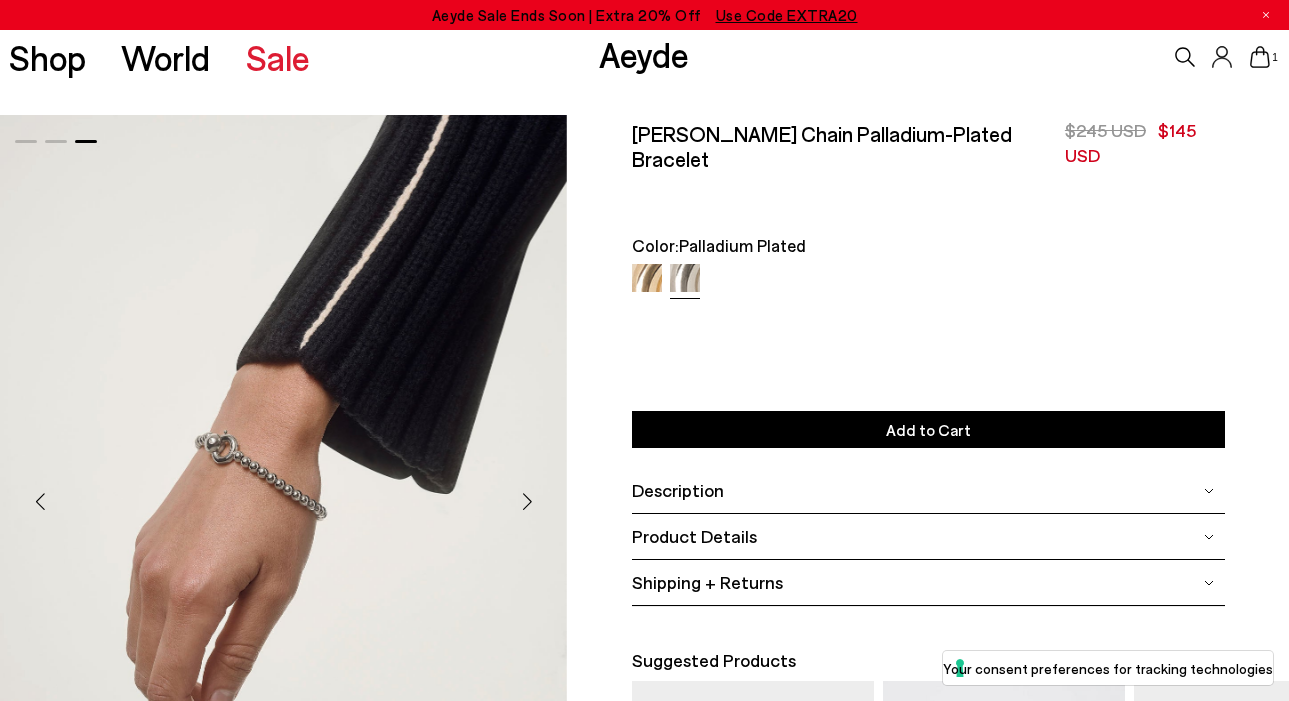 click 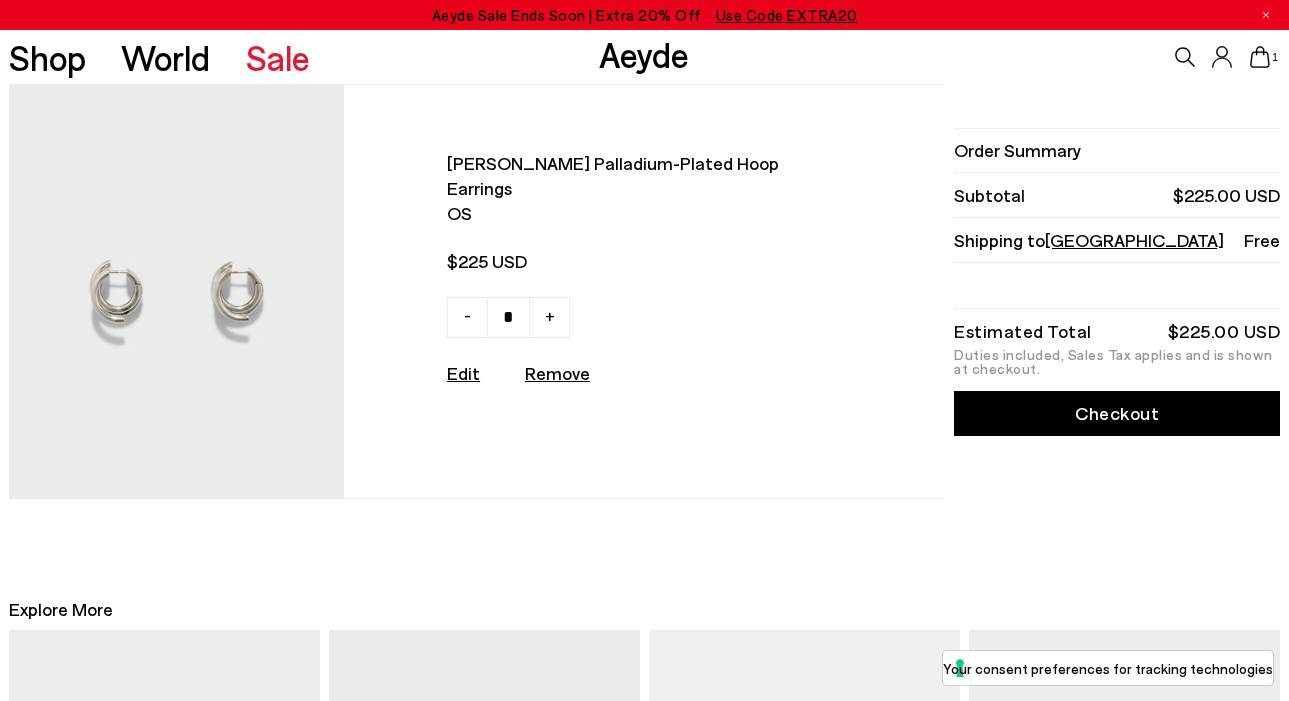 scroll, scrollTop: 0, scrollLeft: 0, axis: both 